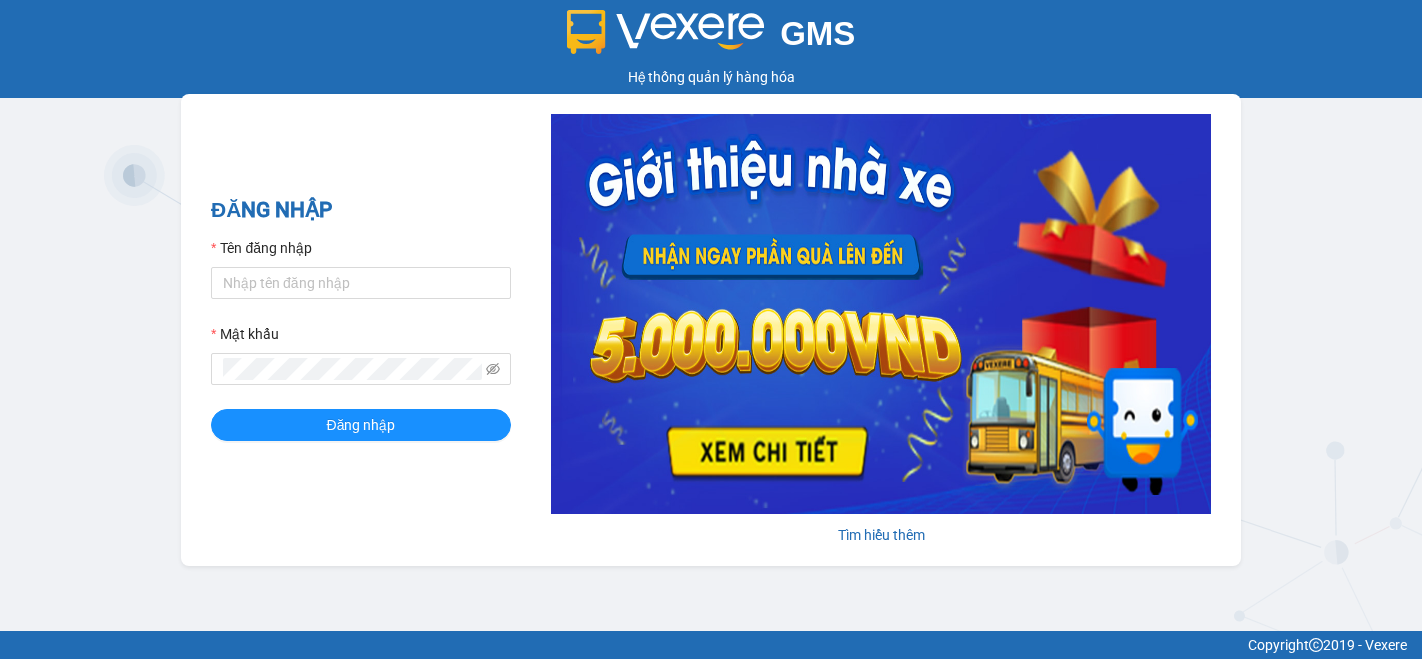 scroll, scrollTop: 0, scrollLeft: 0, axis: both 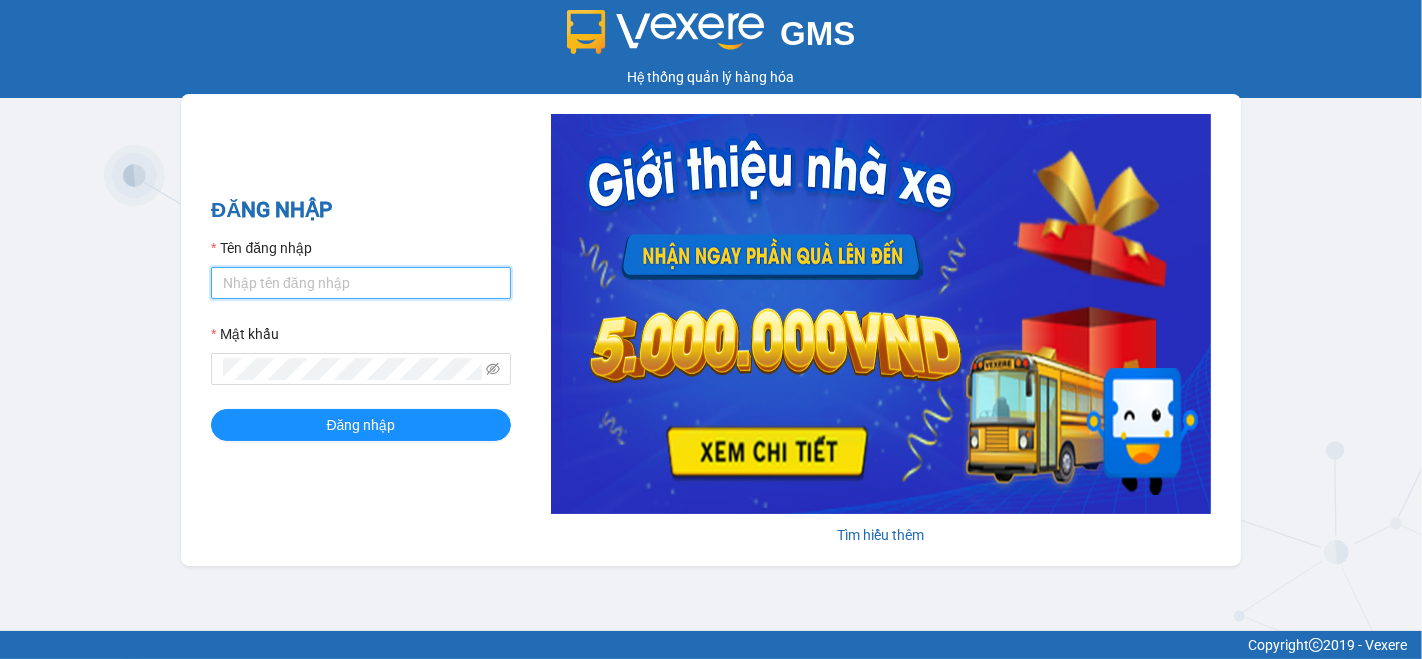 click on "Tên đăng nhập" at bounding box center (361, 283) 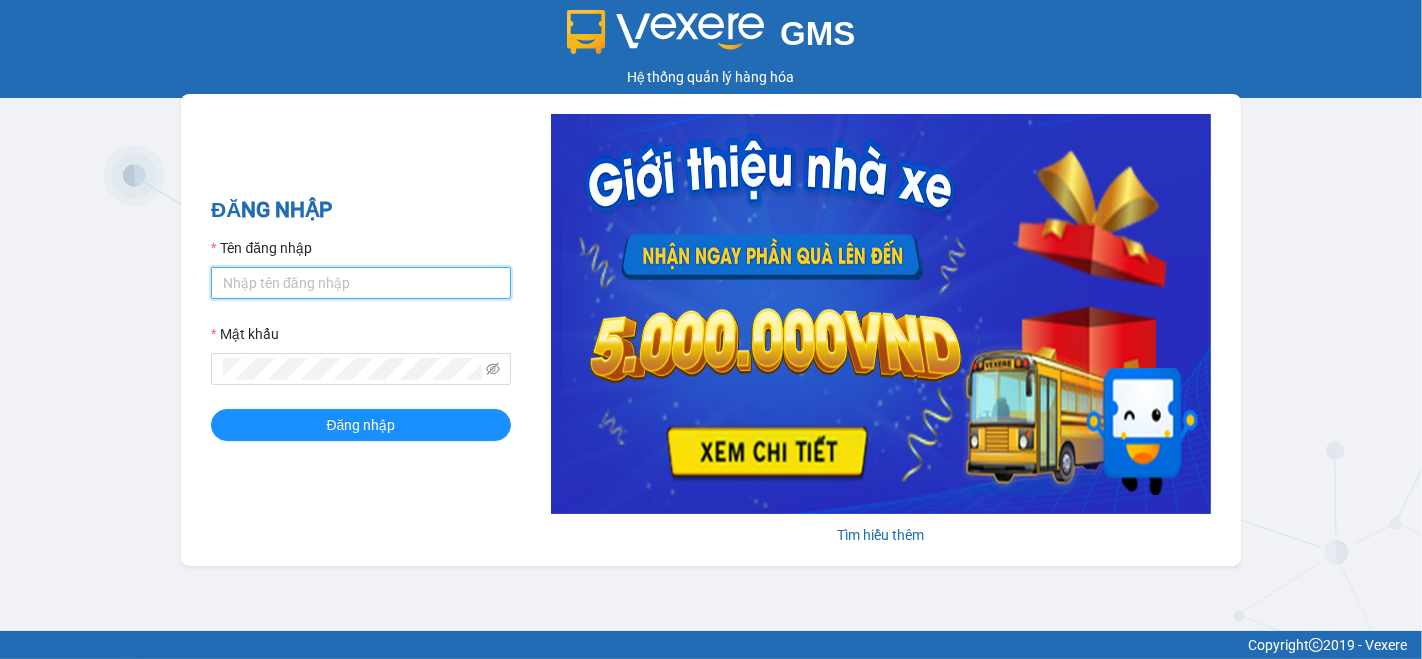 type on "ti.nhuquynh" 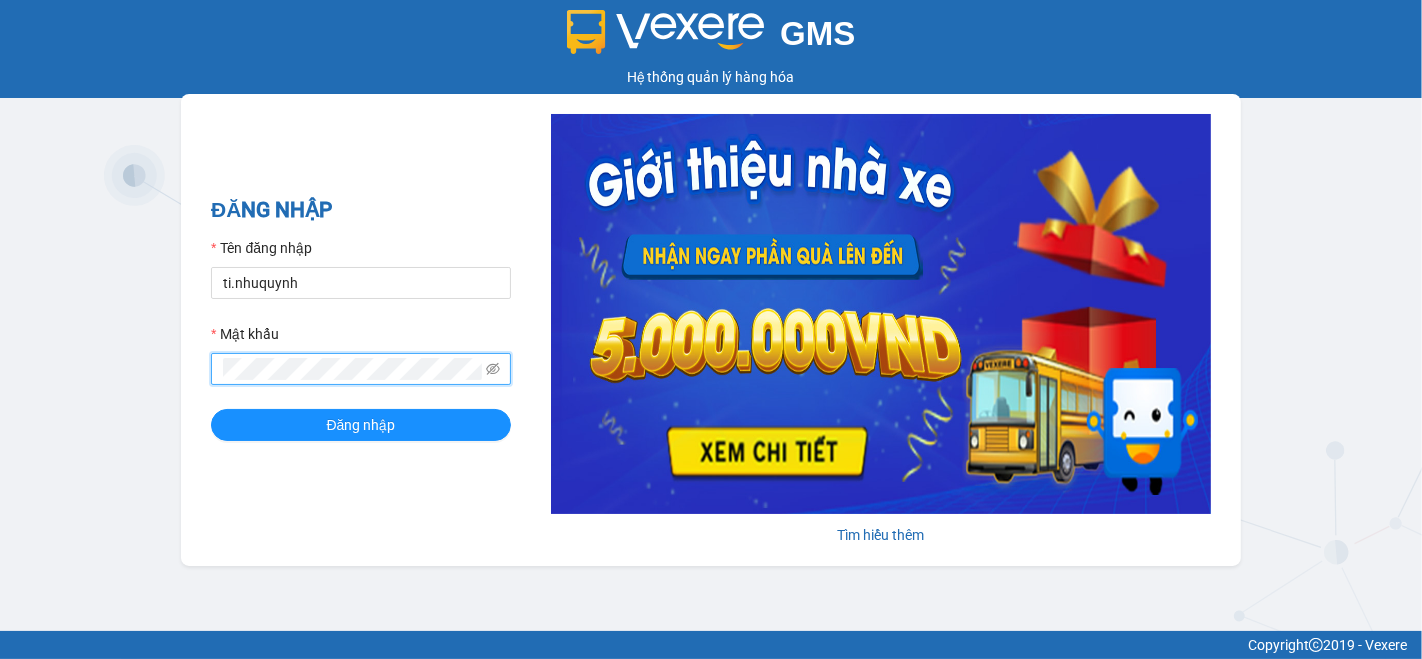 click on "Đăng nhập" at bounding box center (361, 425) 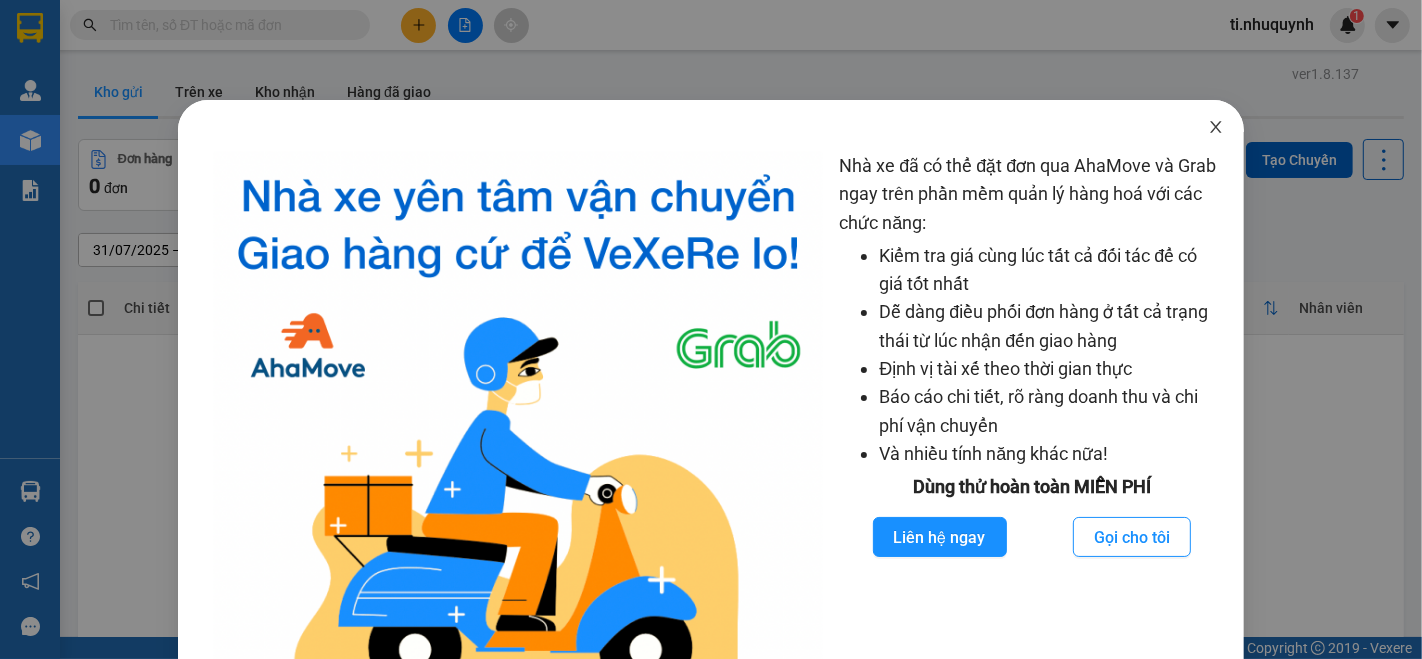 click 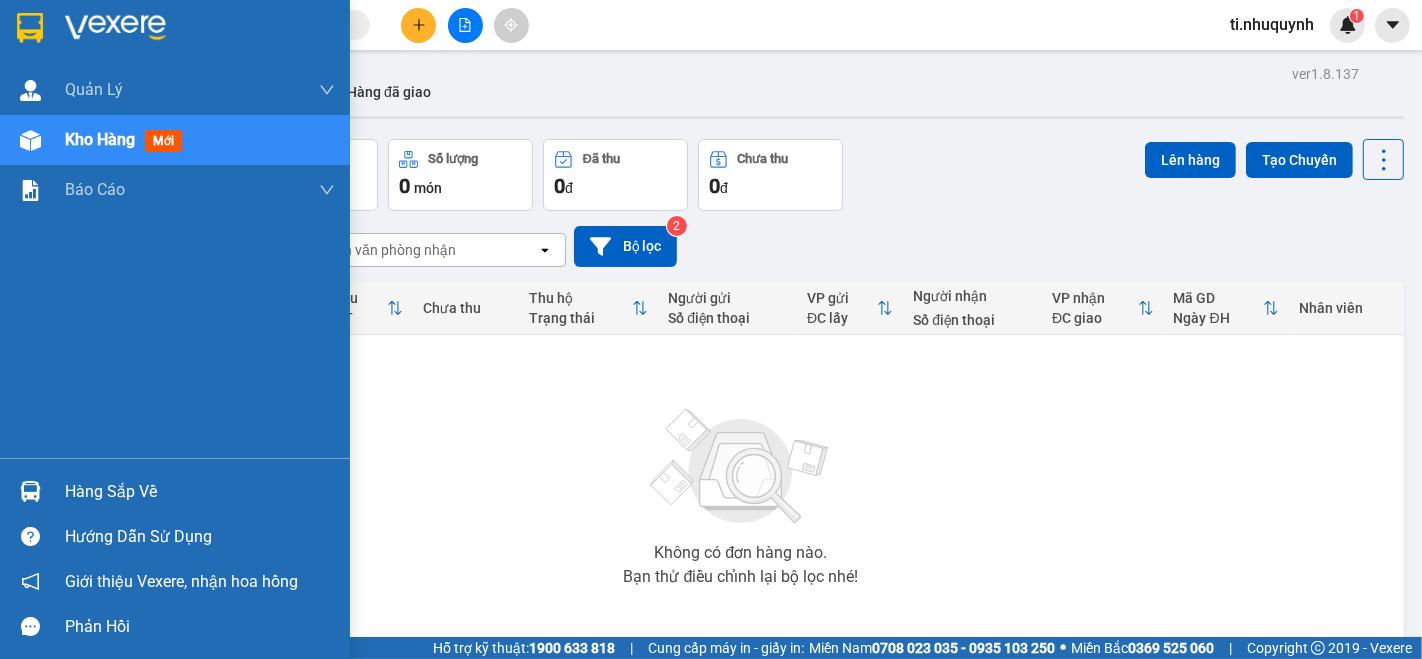 click on "Hàng sắp về" at bounding box center (200, 492) 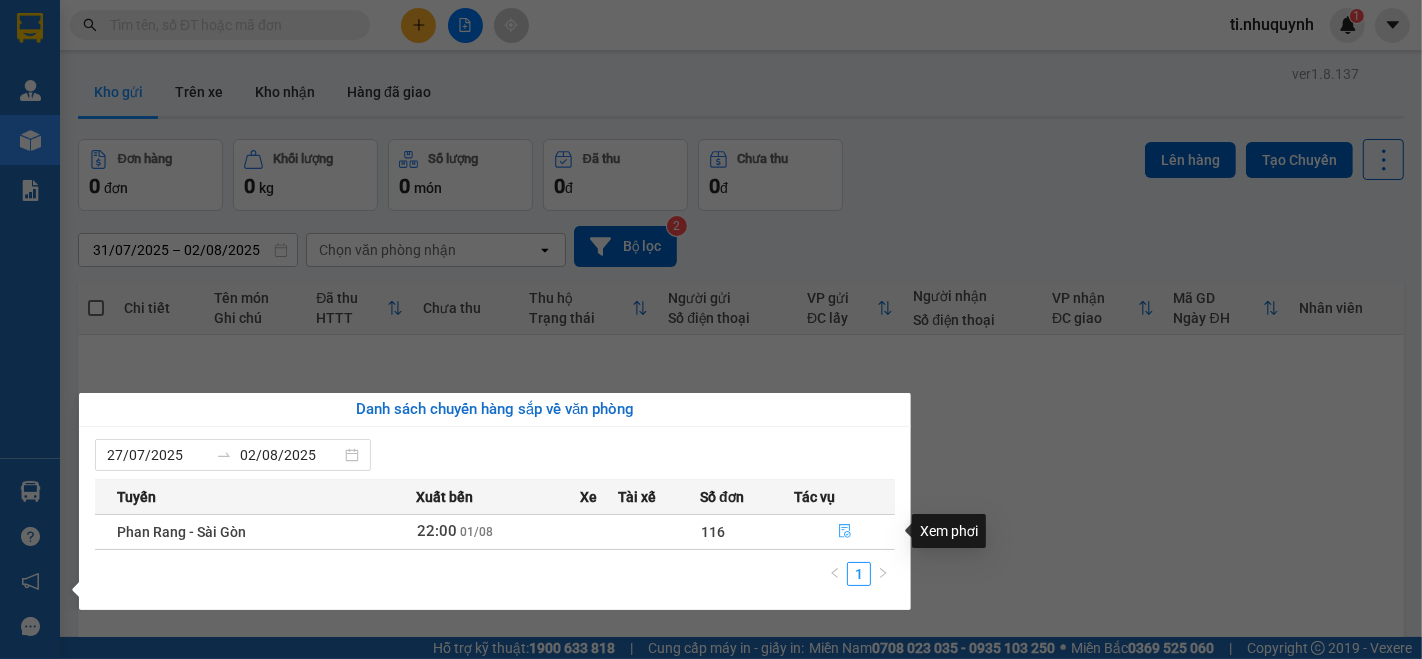 click 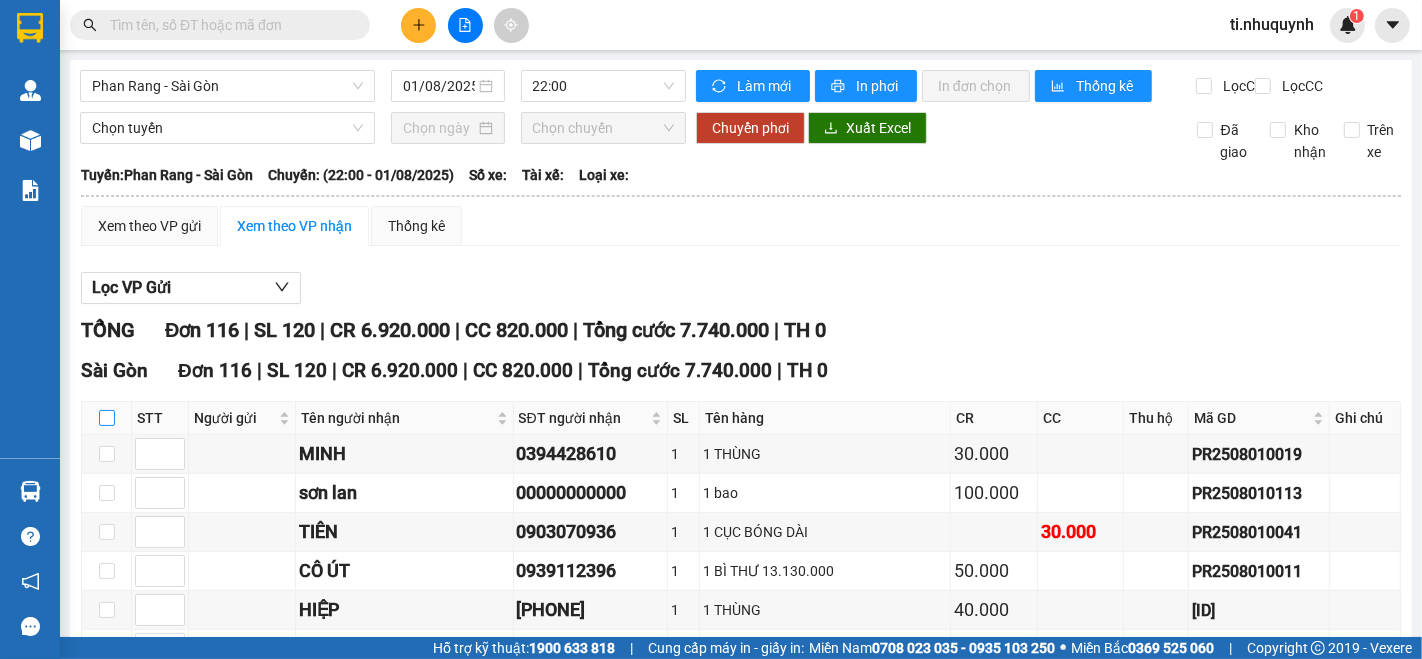 click at bounding box center (107, 418) 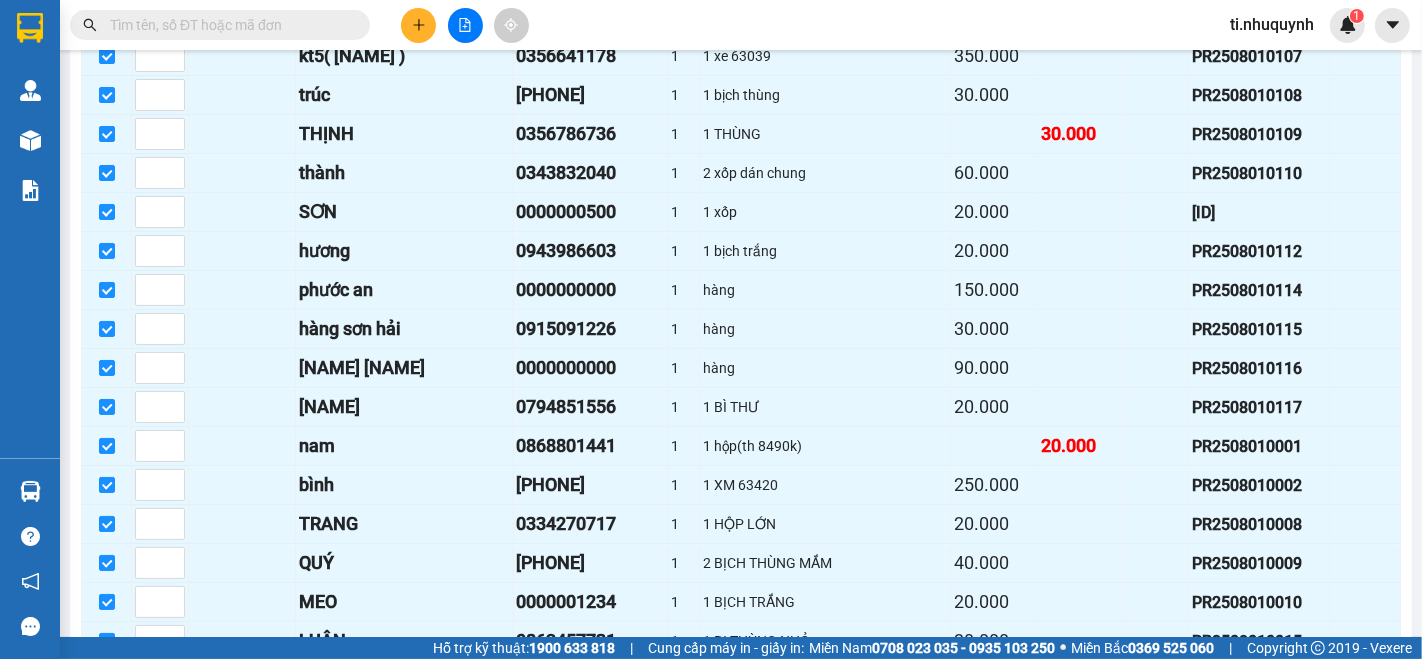 scroll, scrollTop: 4348, scrollLeft: 0, axis: vertical 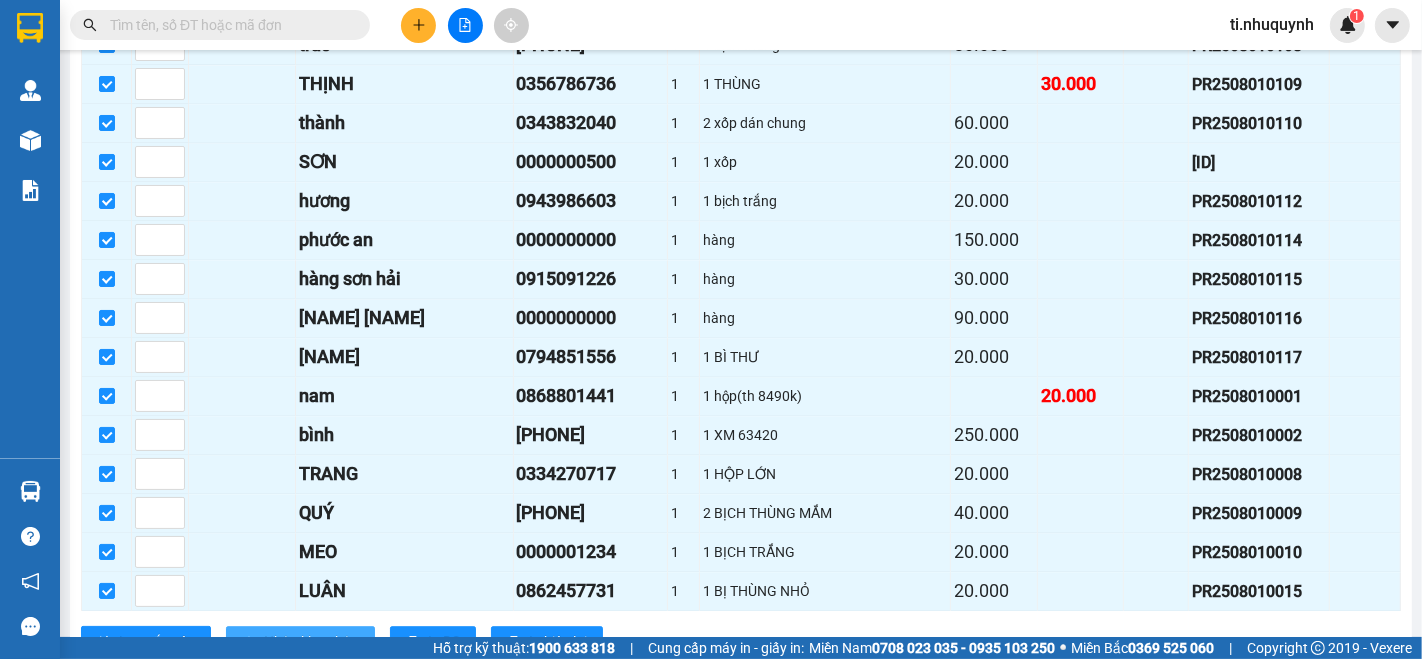 click on "Nhập kho nhận" at bounding box center [311, 642] 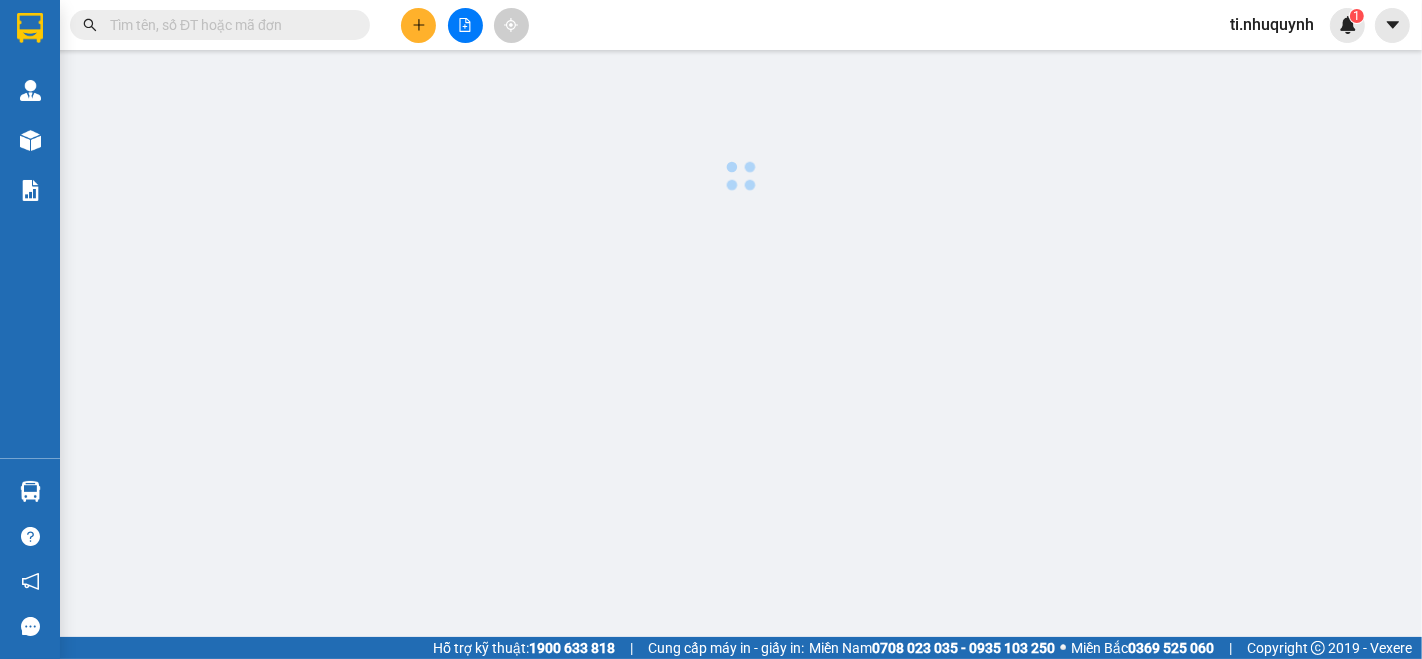 scroll, scrollTop: 0, scrollLeft: 0, axis: both 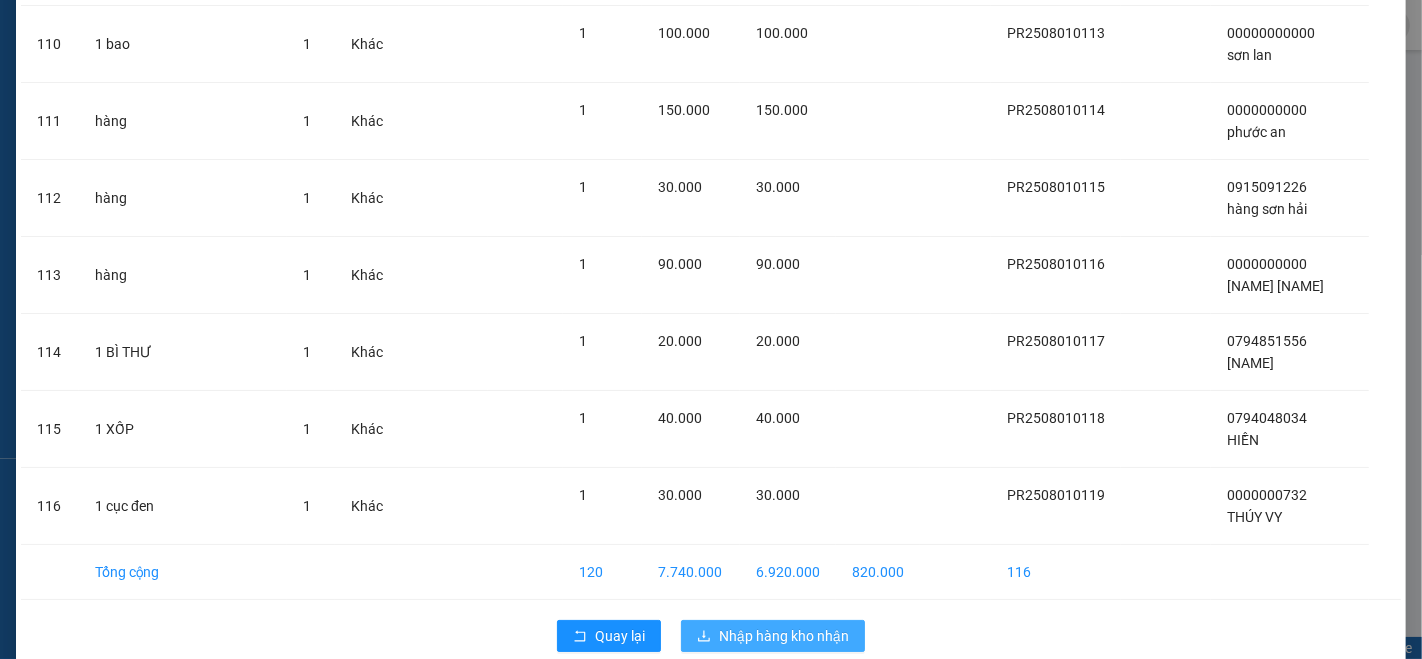 click on "Nhập hàng kho nhận" at bounding box center [784, 636] 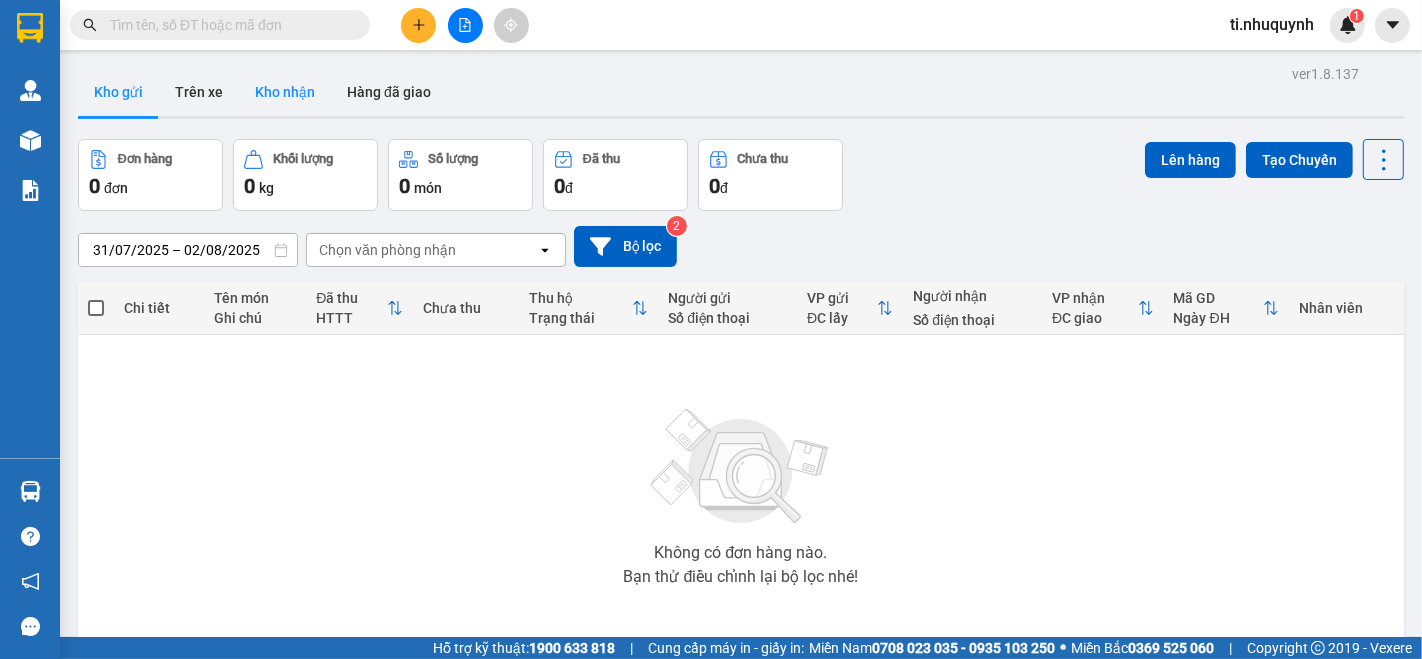 click on "Kho nhận" at bounding box center [285, 92] 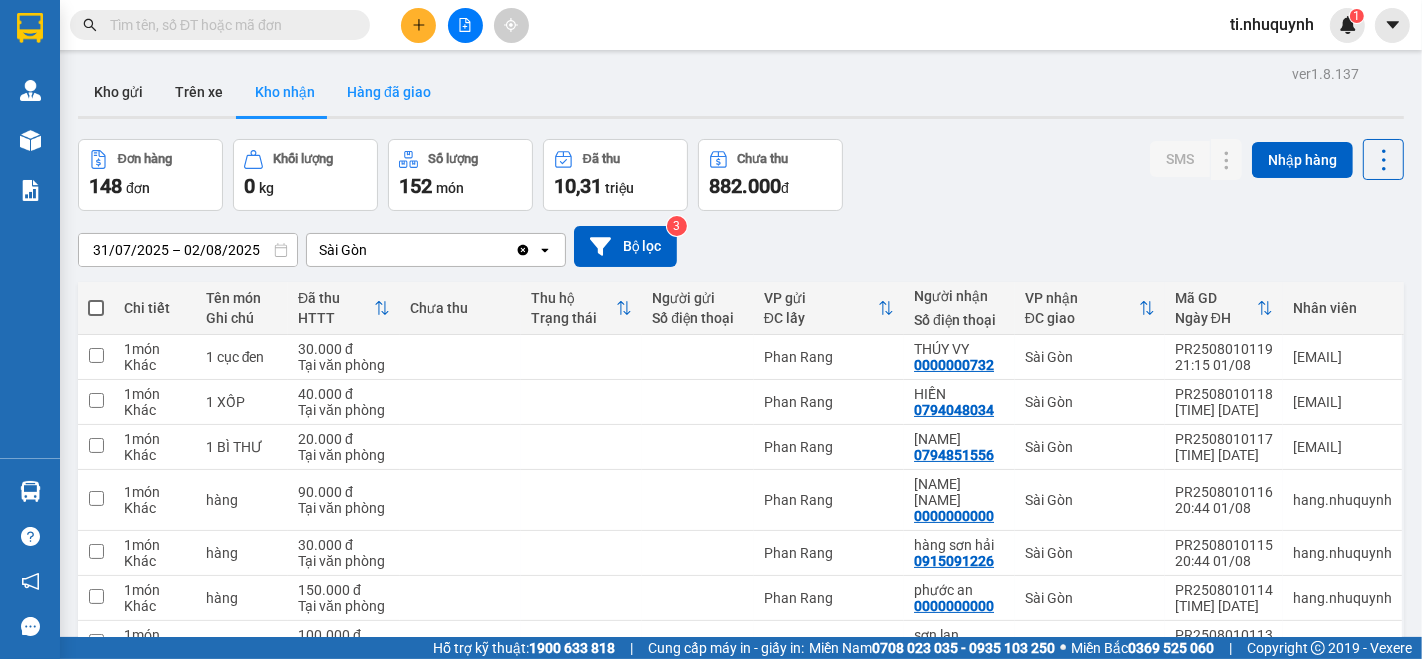 click on "Hàng đã giao" at bounding box center [389, 92] 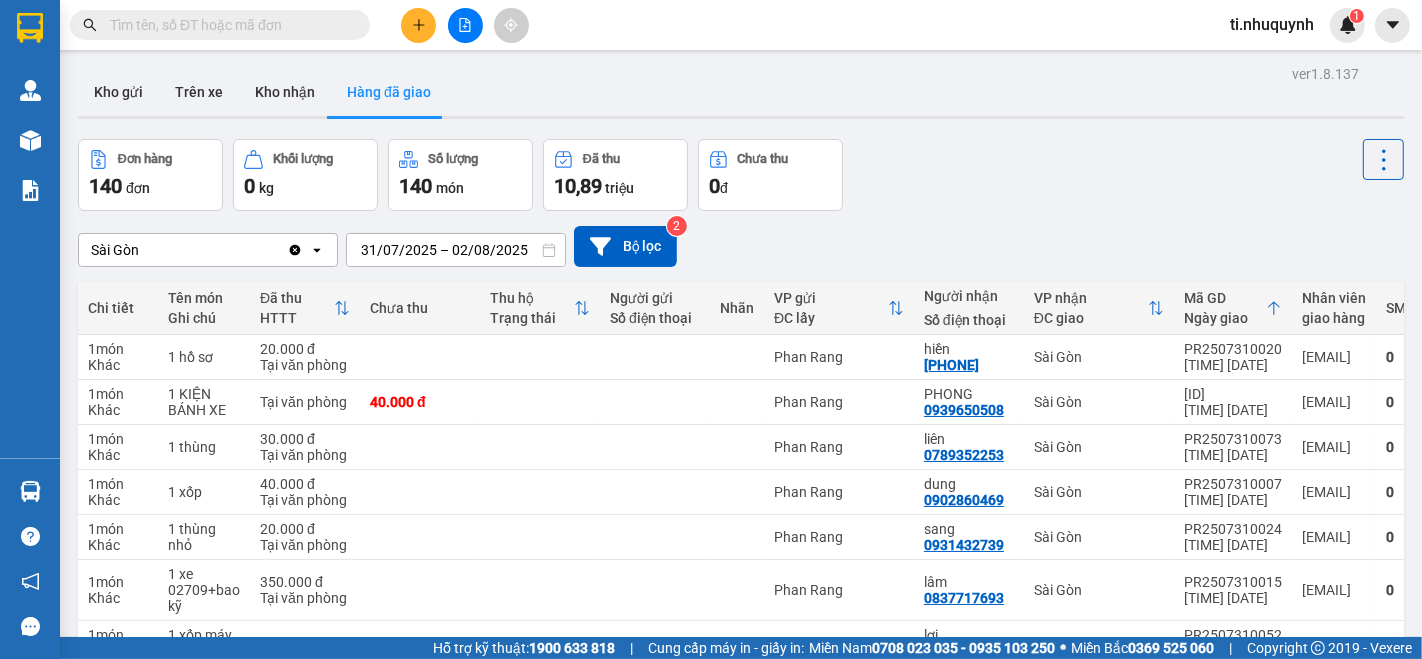 type 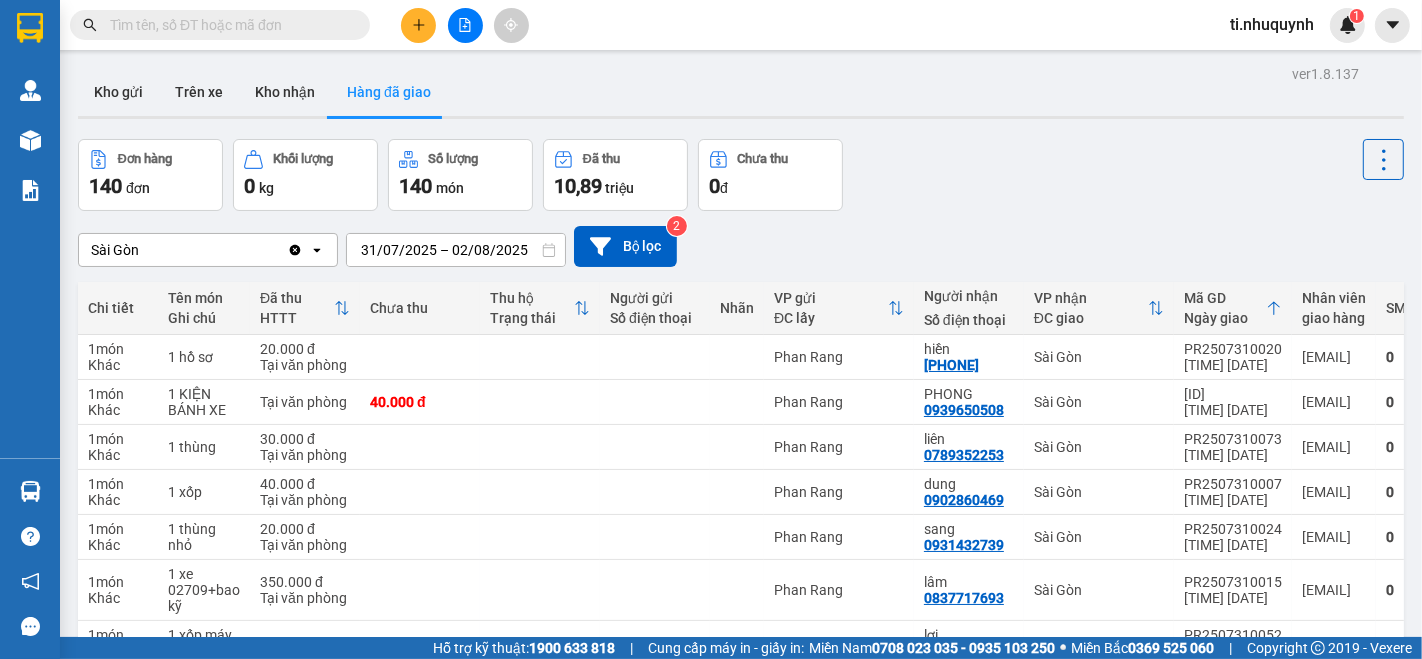 click at bounding box center (228, 25) 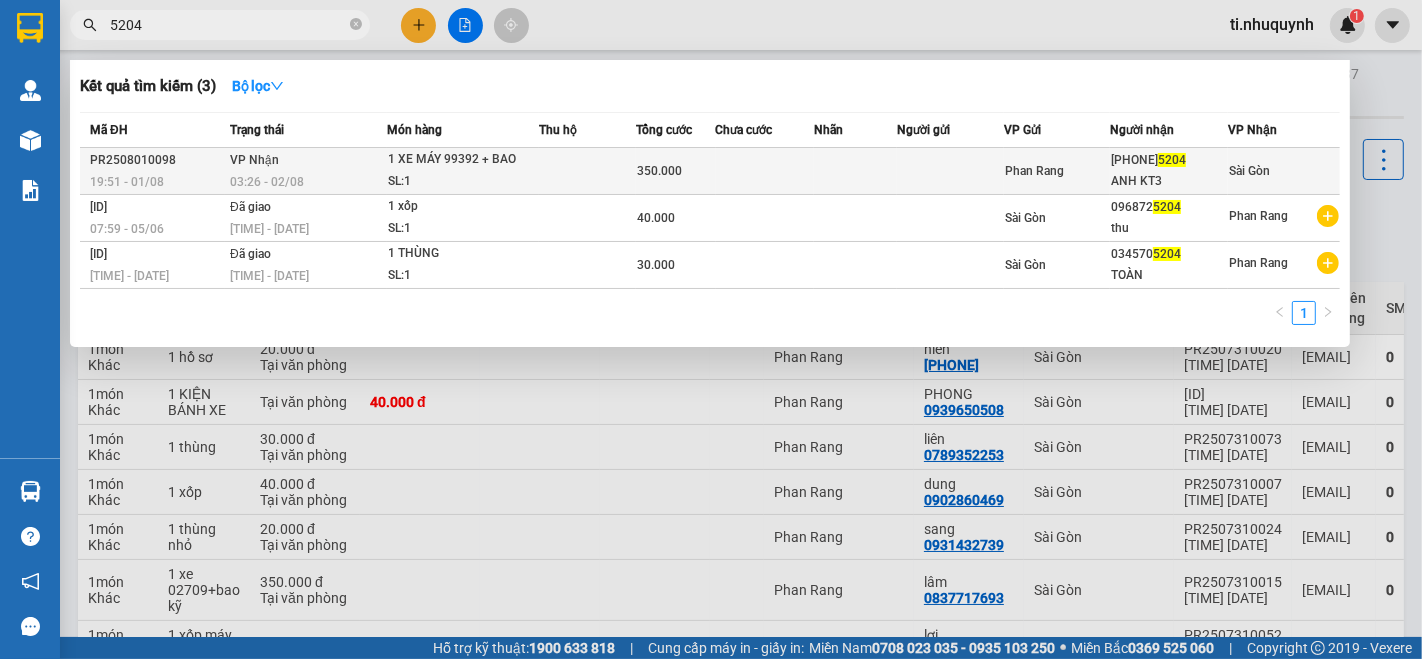 type on "5204" 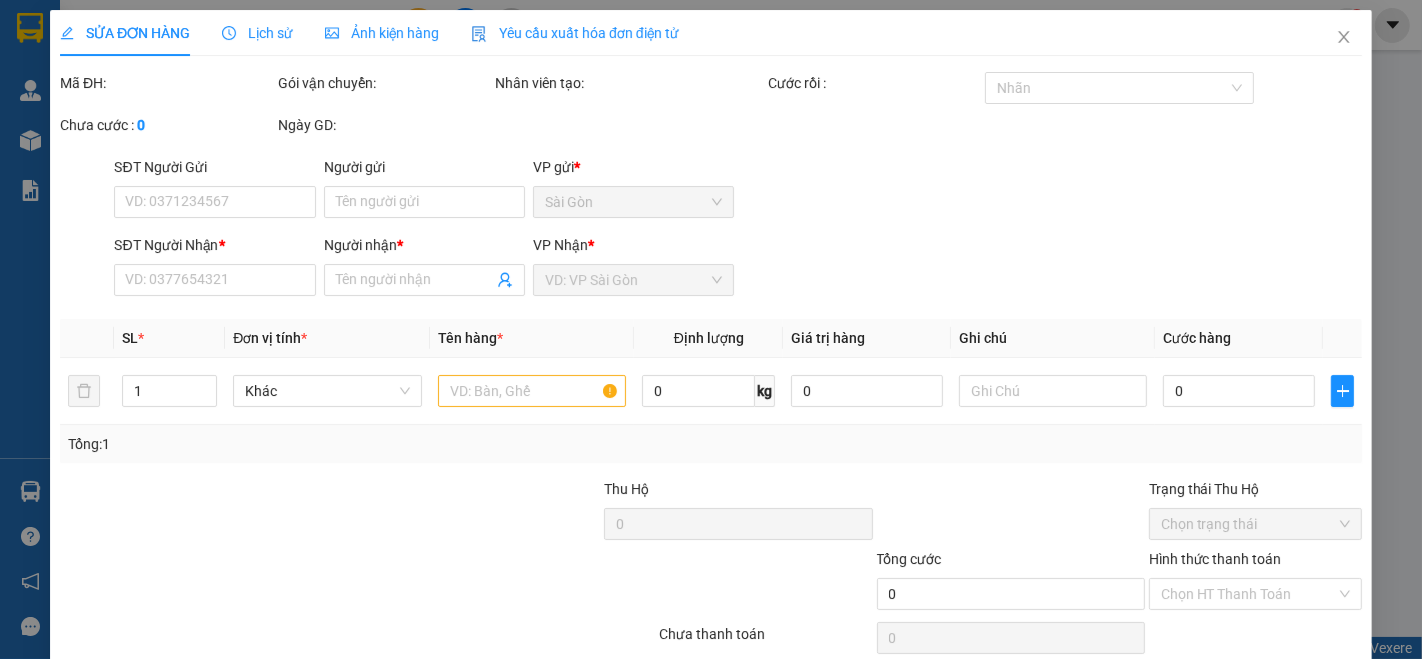 type on "[PHONE]" 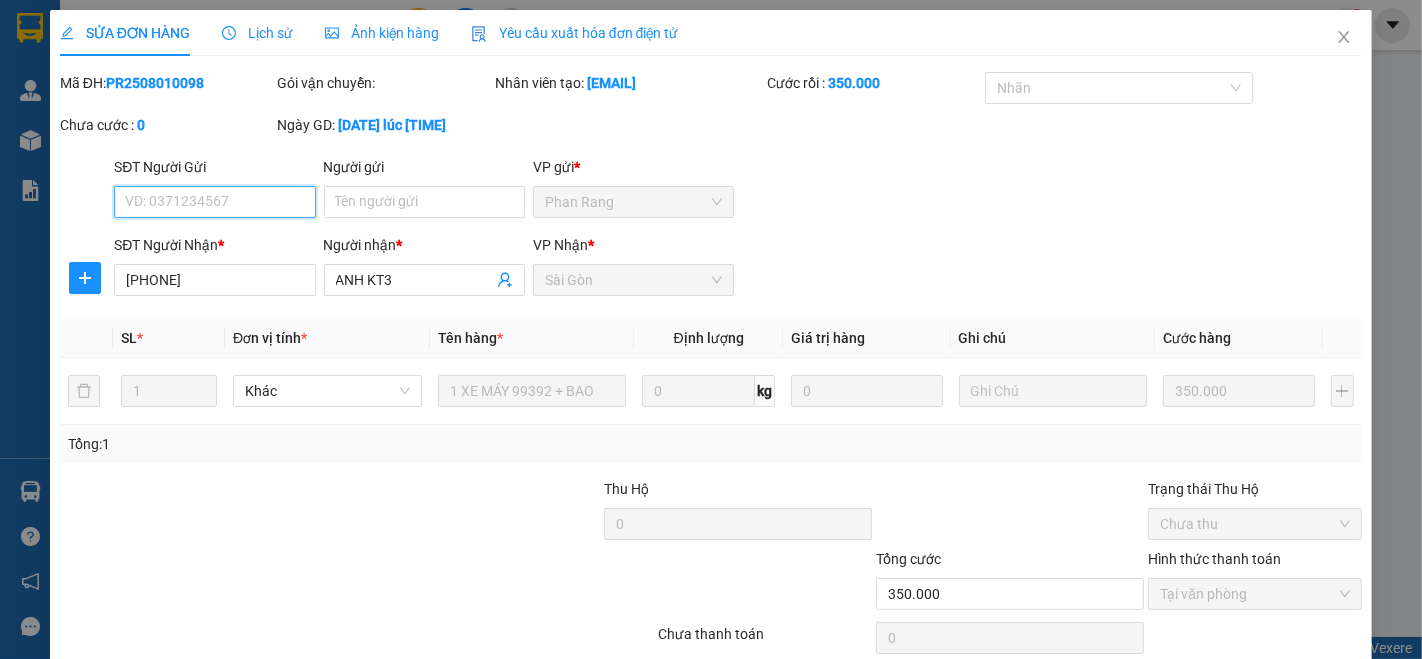 scroll, scrollTop: 82, scrollLeft: 0, axis: vertical 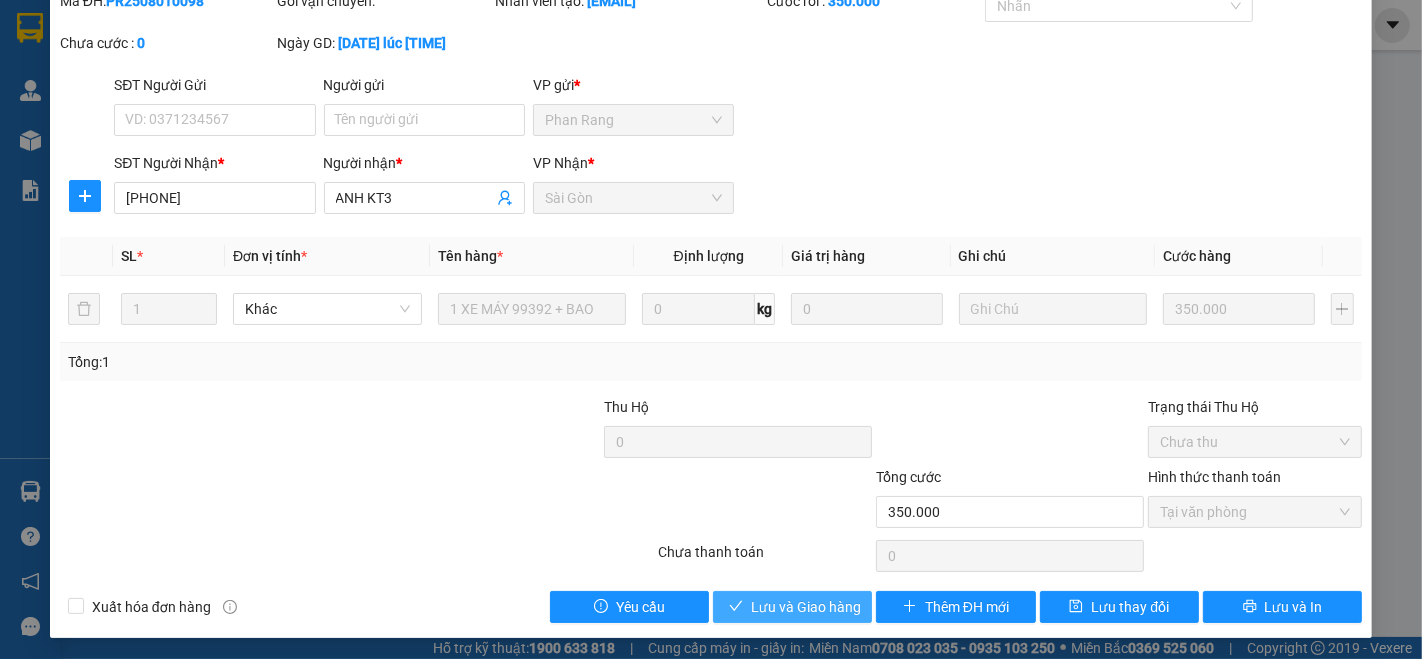 click on "Lưu và Giao hàng" at bounding box center [806, 607] 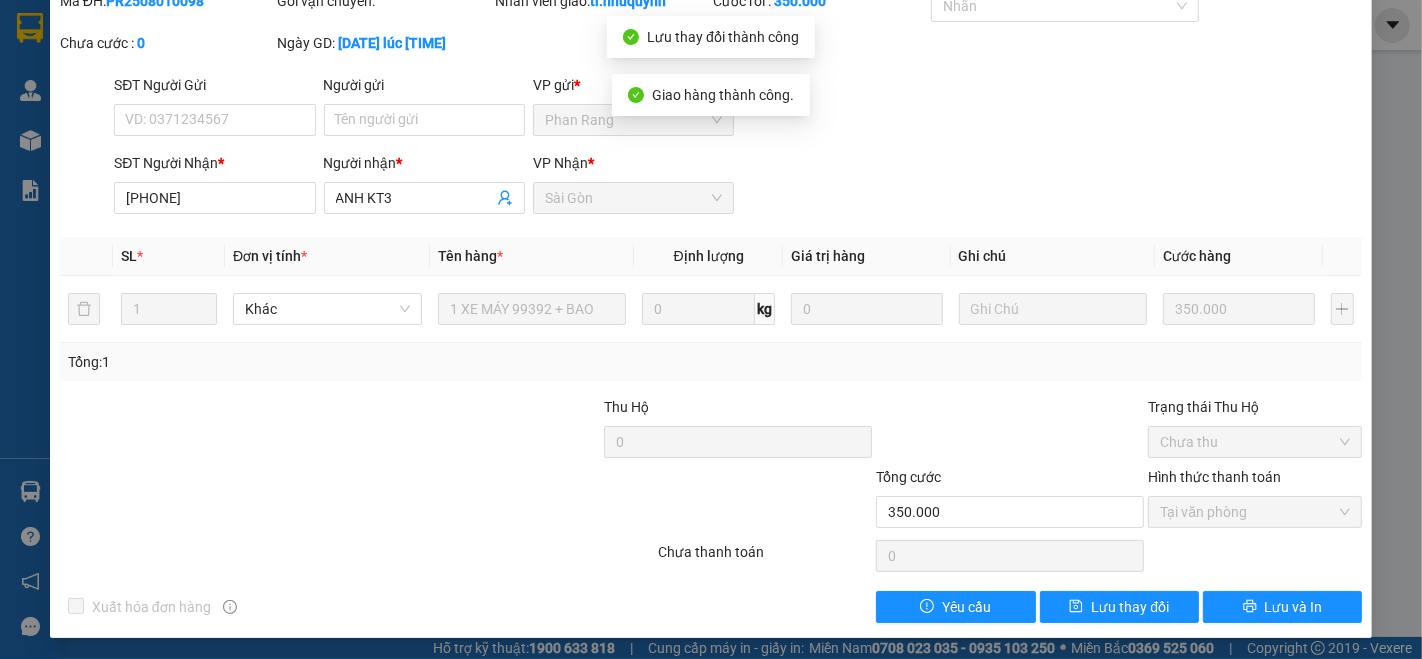 scroll, scrollTop: 0, scrollLeft: 0, axis: both 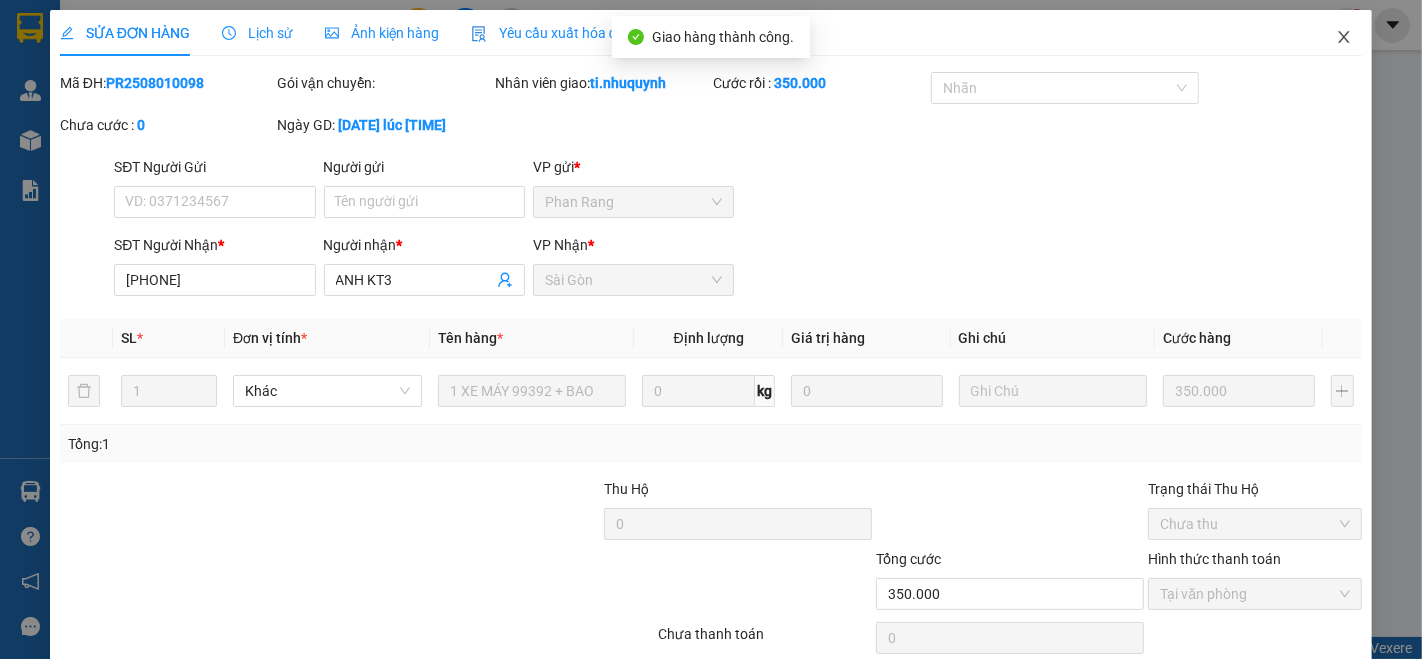 click 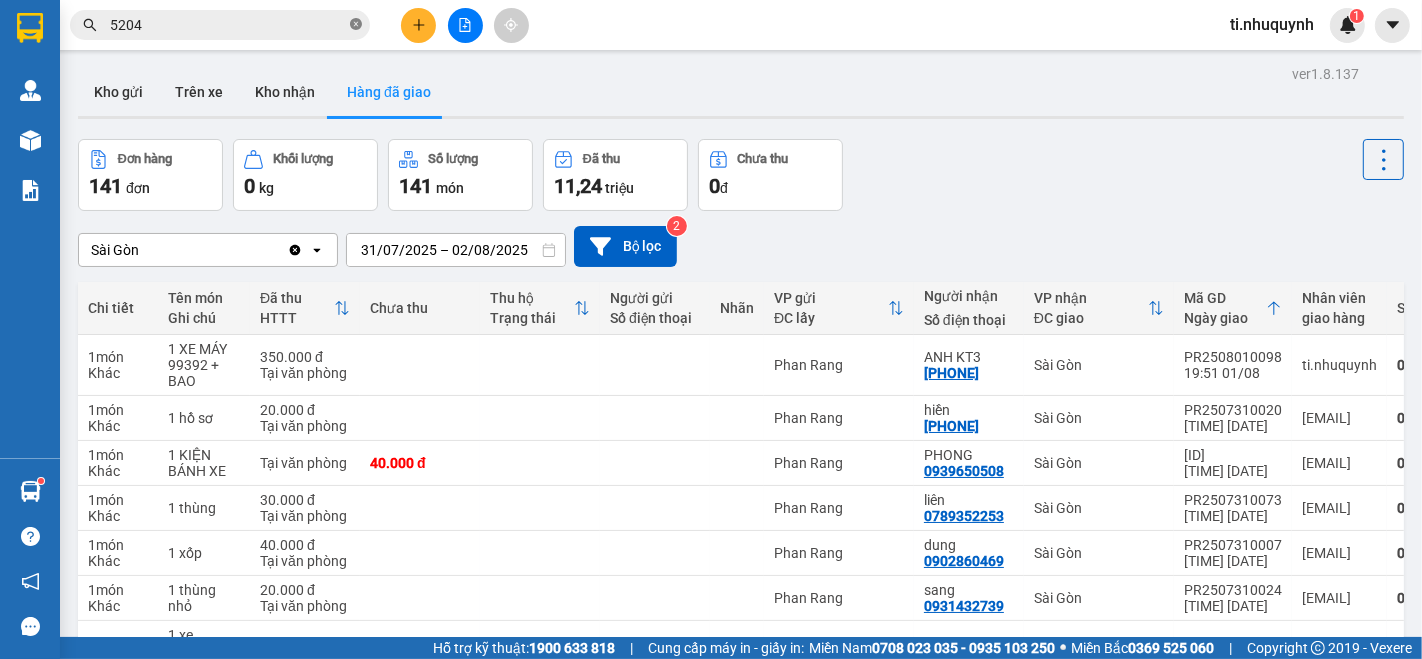 click 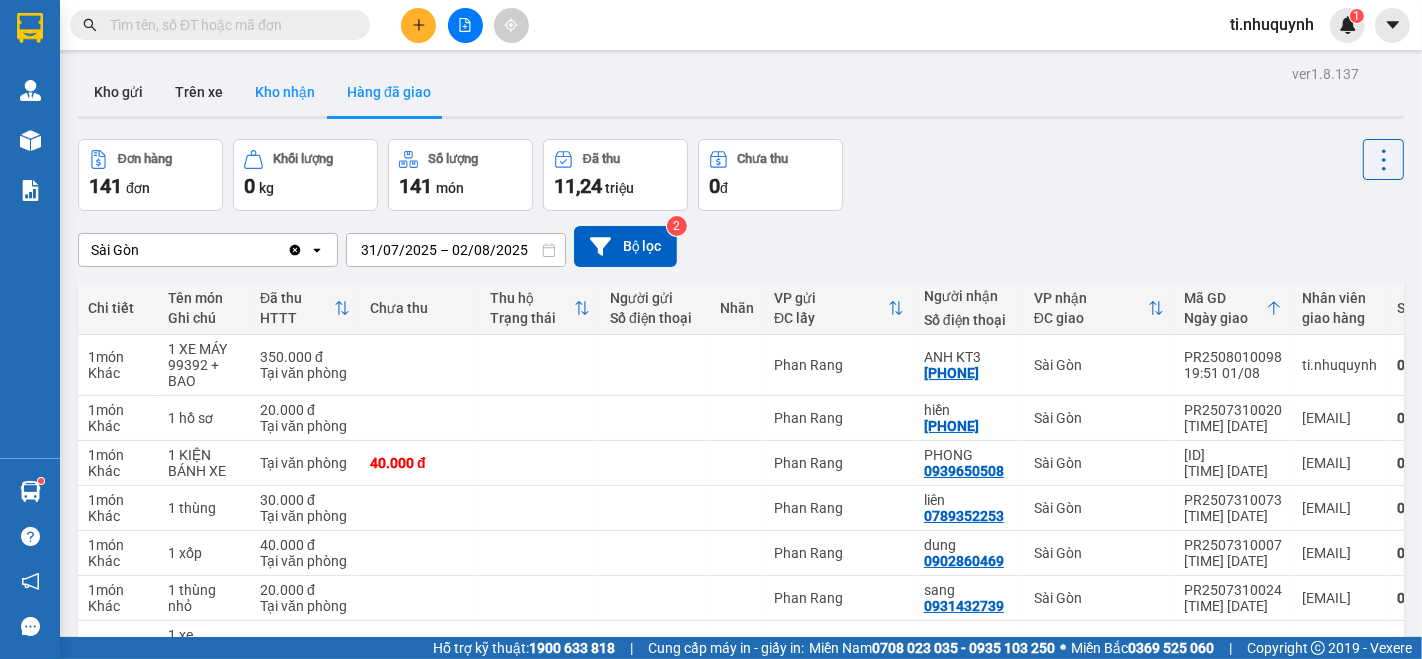 click on "Kho nhận" at bounding box center (285, 92) 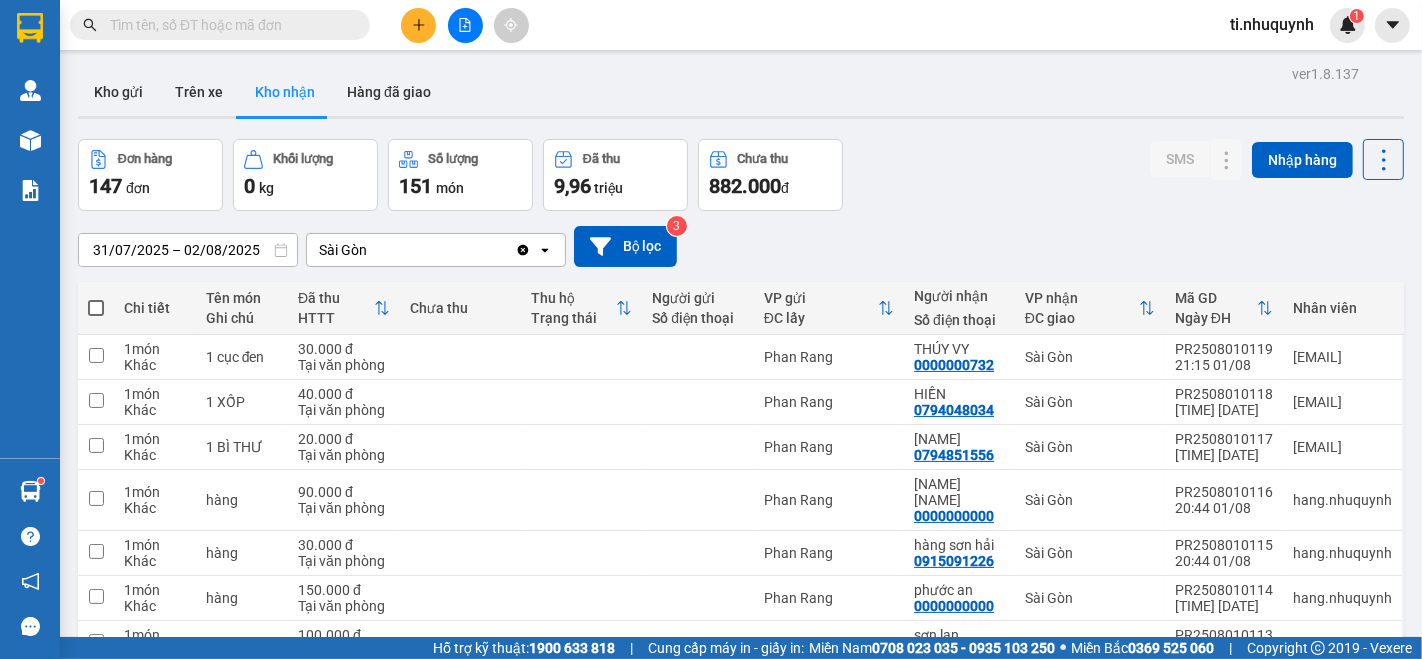 type 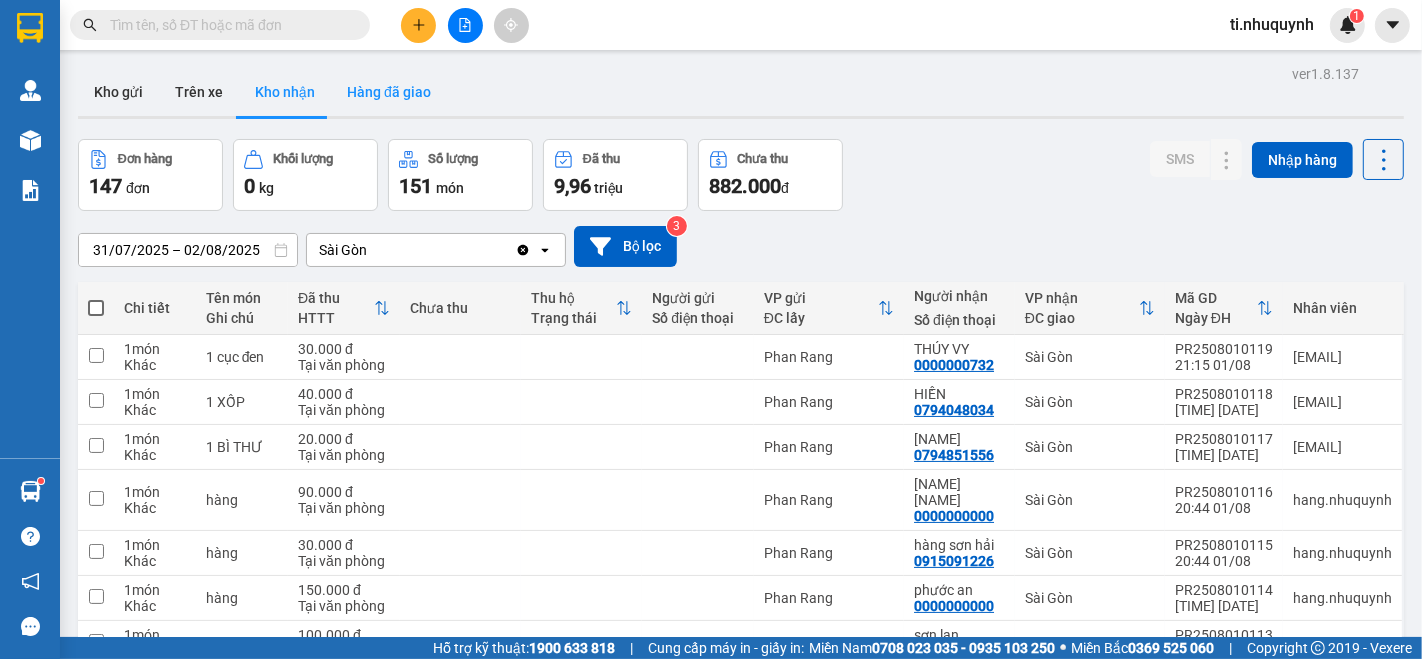 click on "Hàng đã giao" at bounding box center (389, 92) 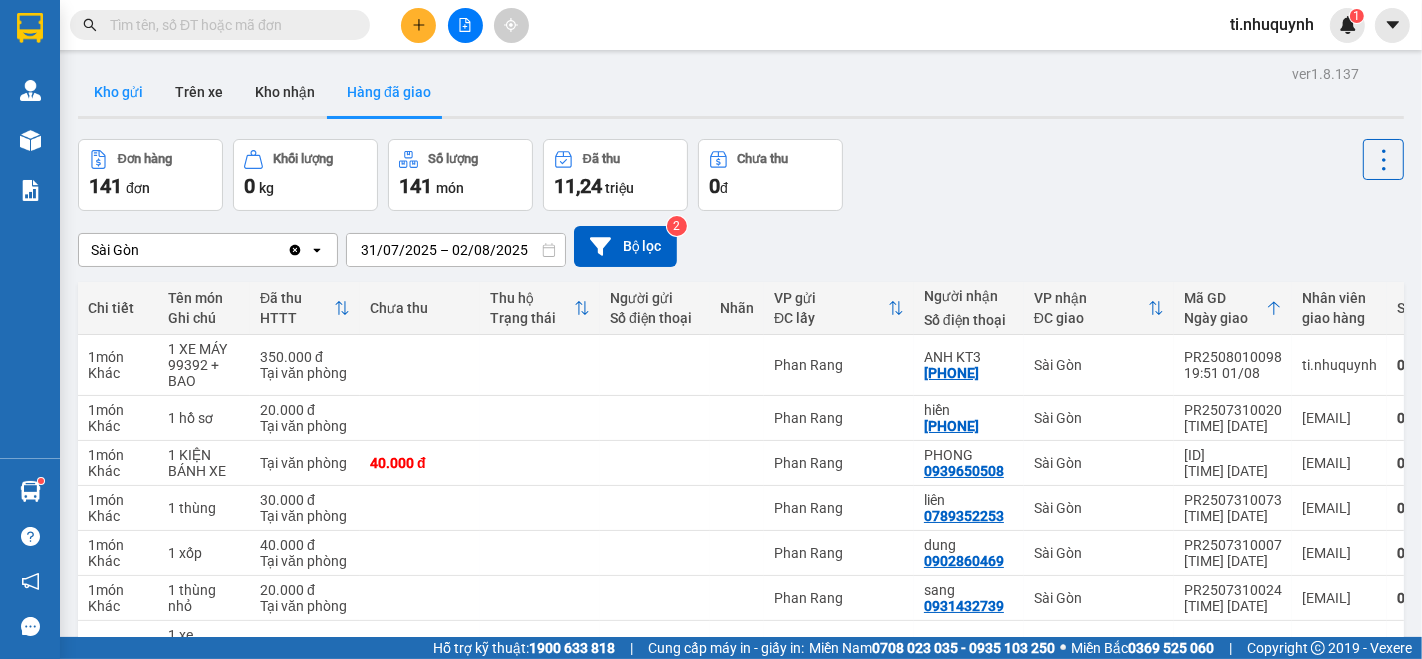 click on "Kho gửi" at bounding box center [118, 92] 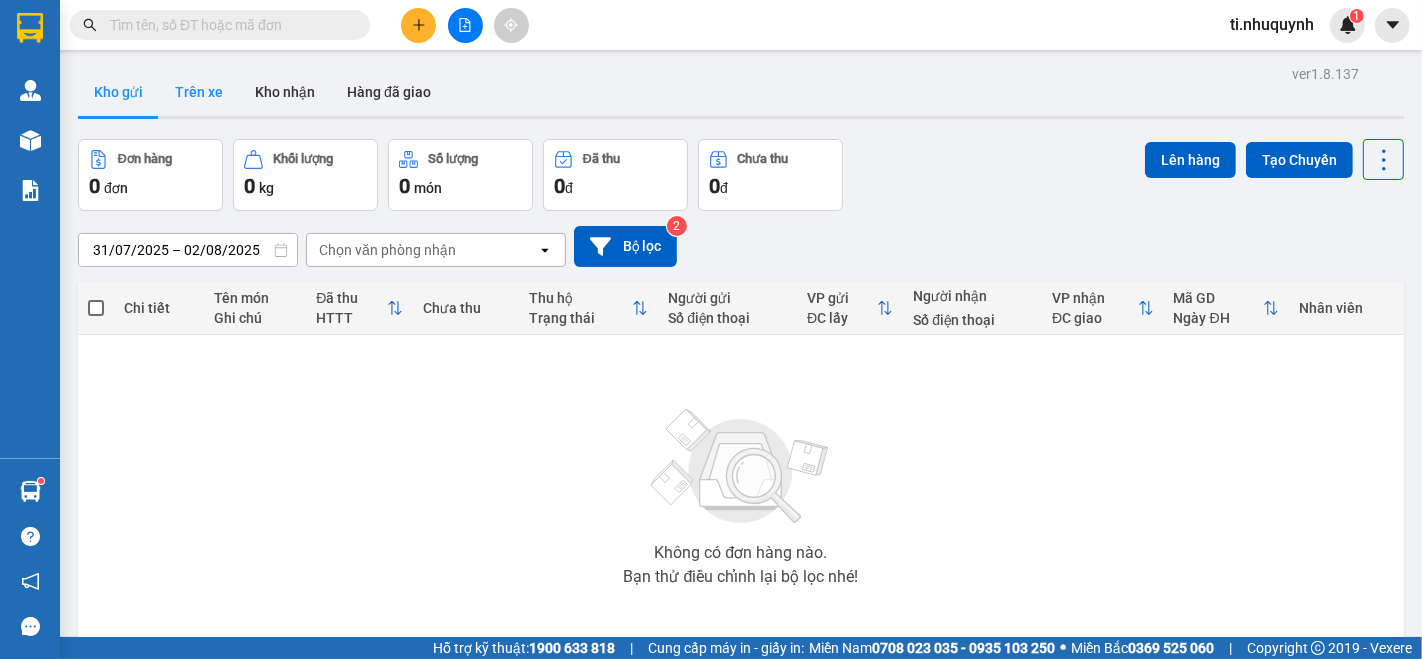 click on "Trên xe" at bounding box center [199, 92] 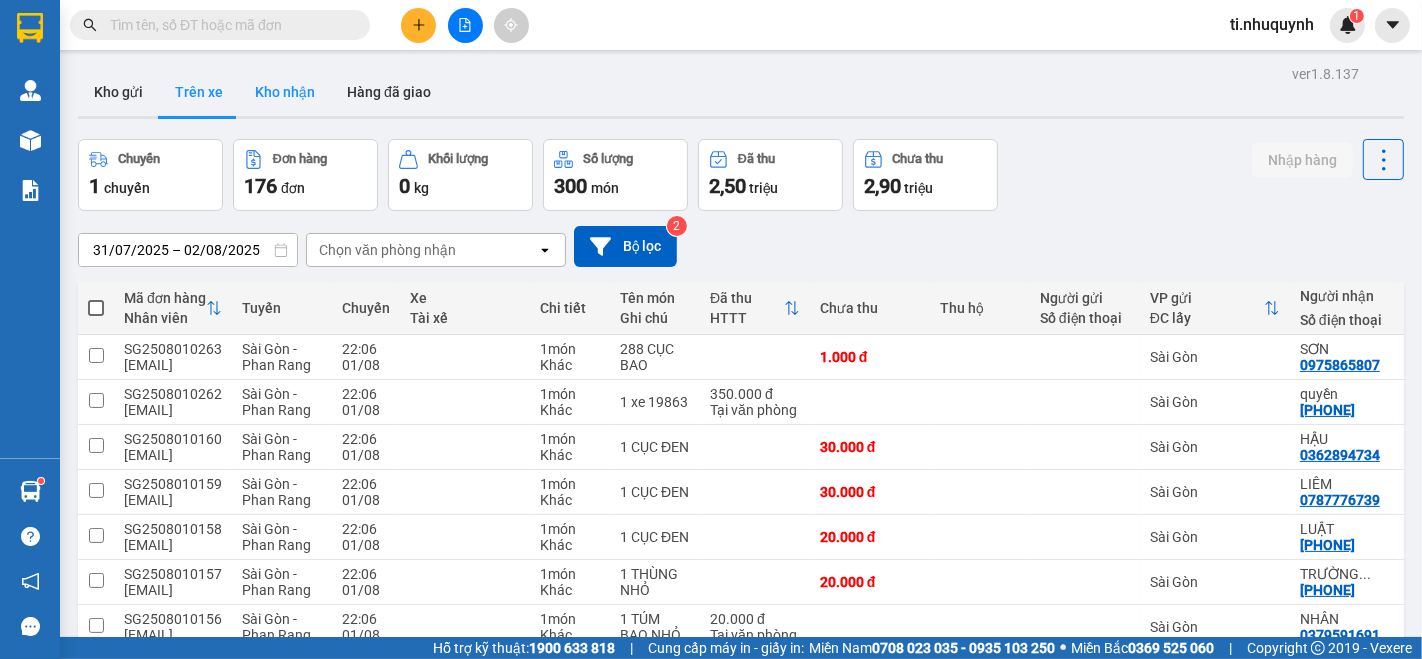 click on "Kho nhận" at bounding box center (285, 92) 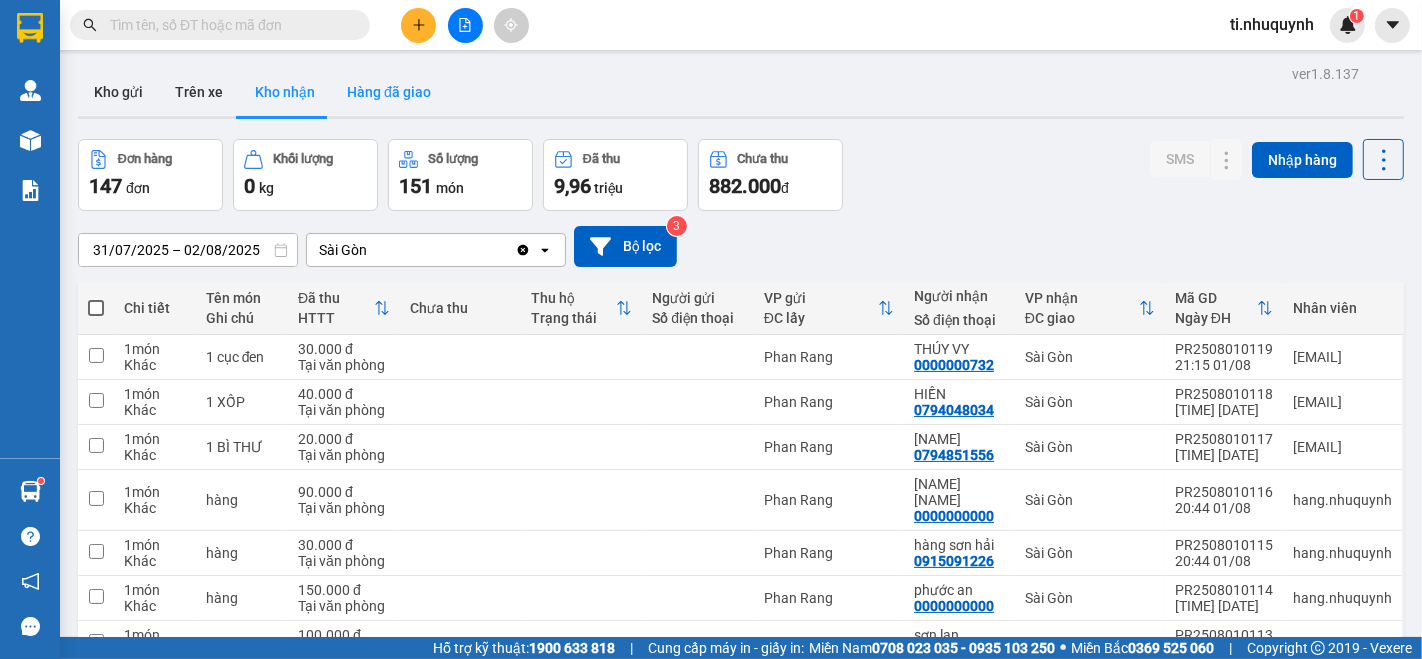click on "Hàng đã giao" at bounding box center [389, 92] 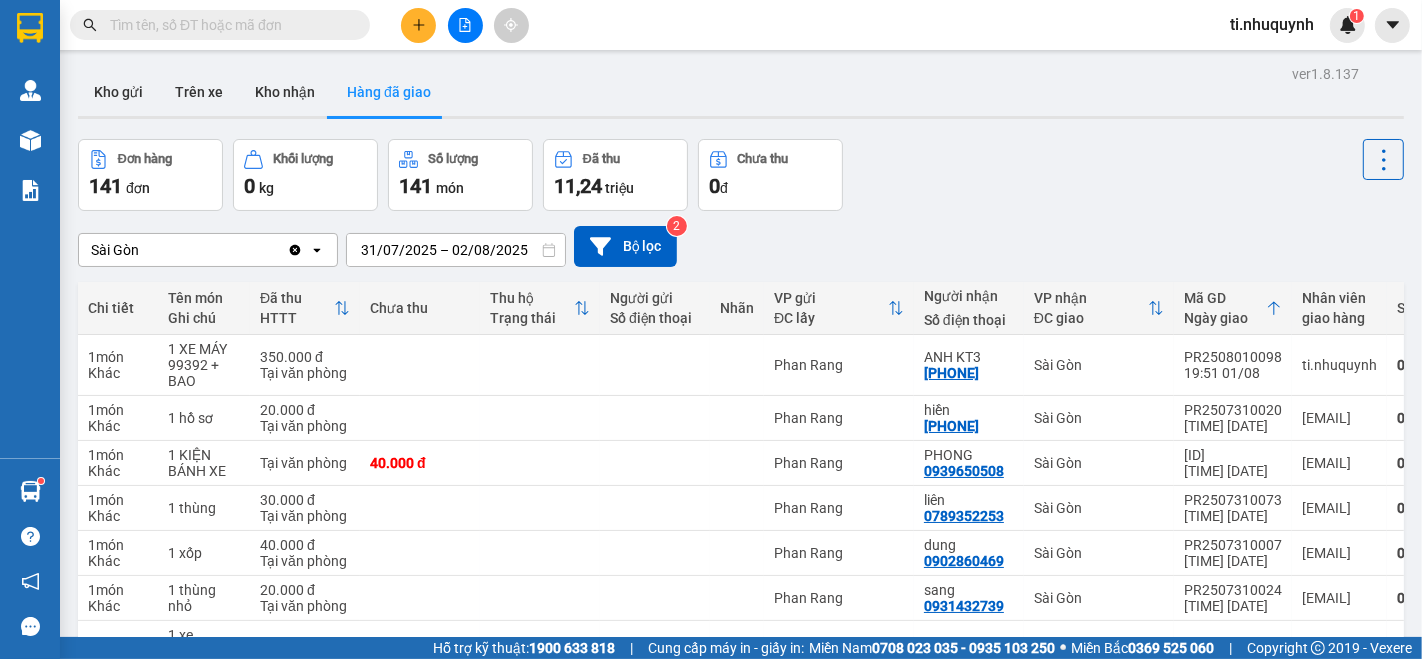 click at bounding box center (228, 25) 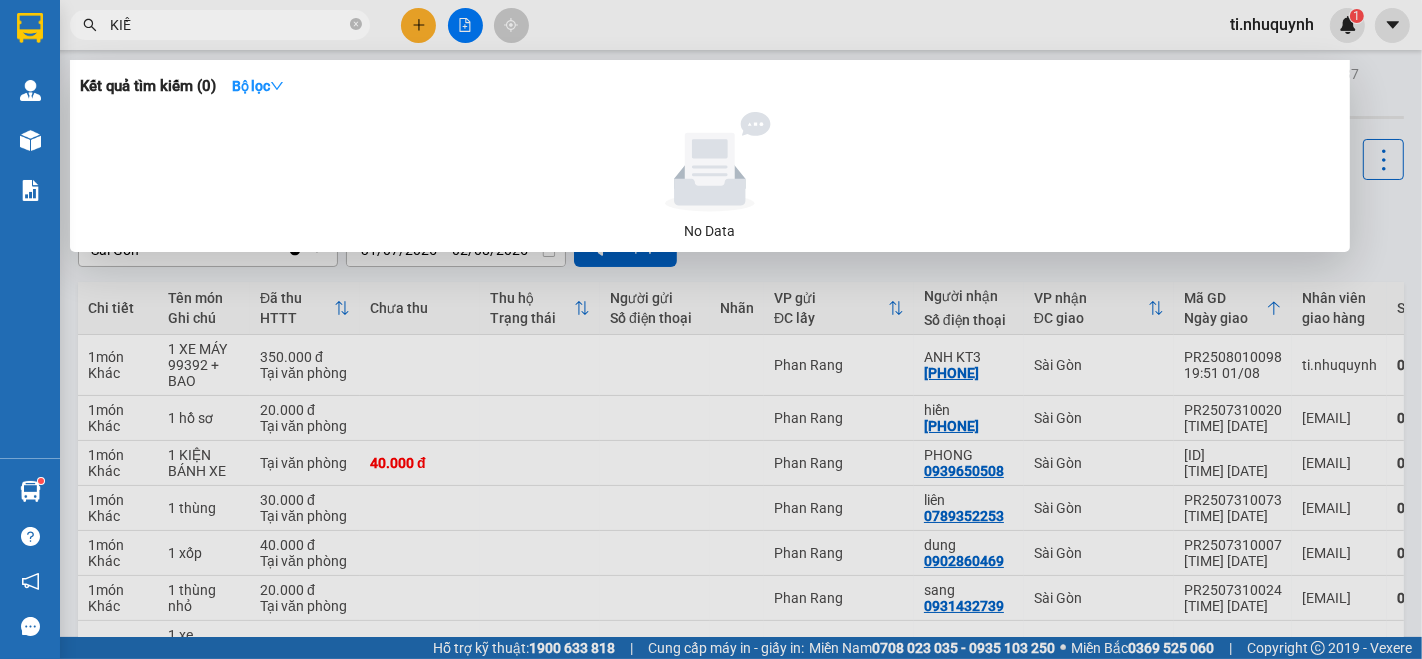type on "KIỀU" 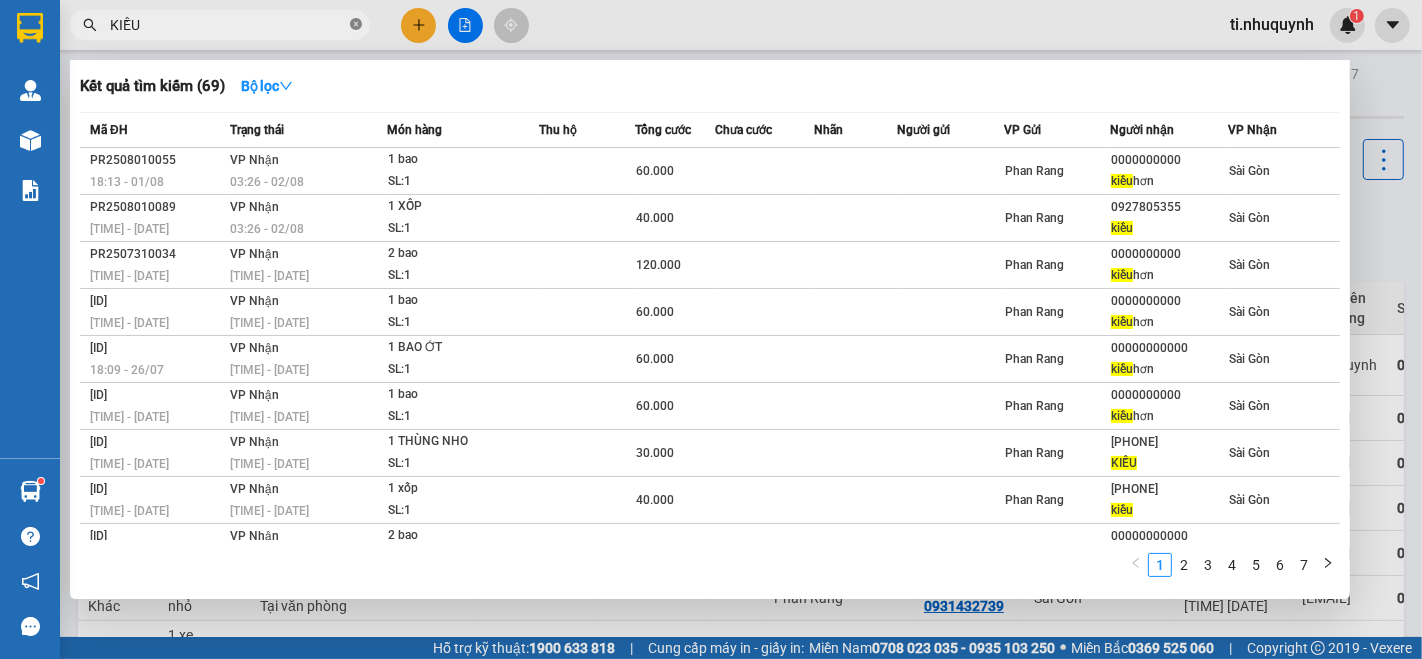 click 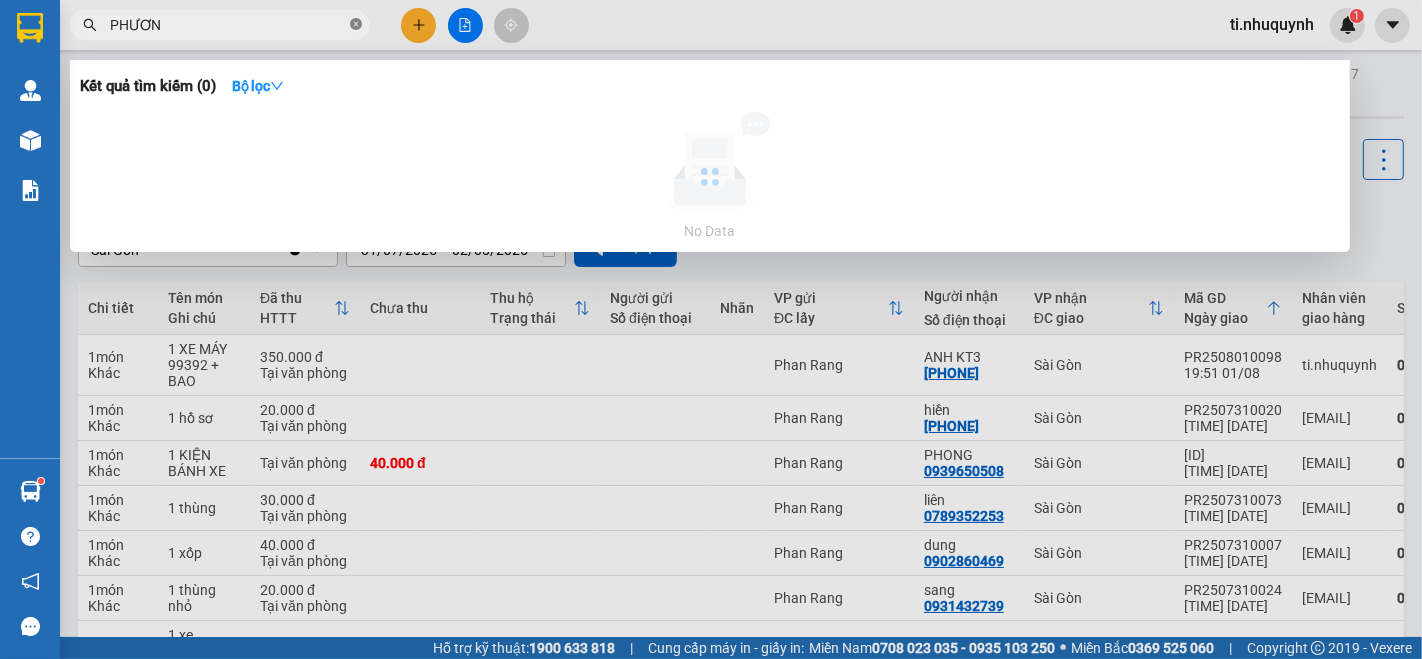 type on "PHƯƠNG" 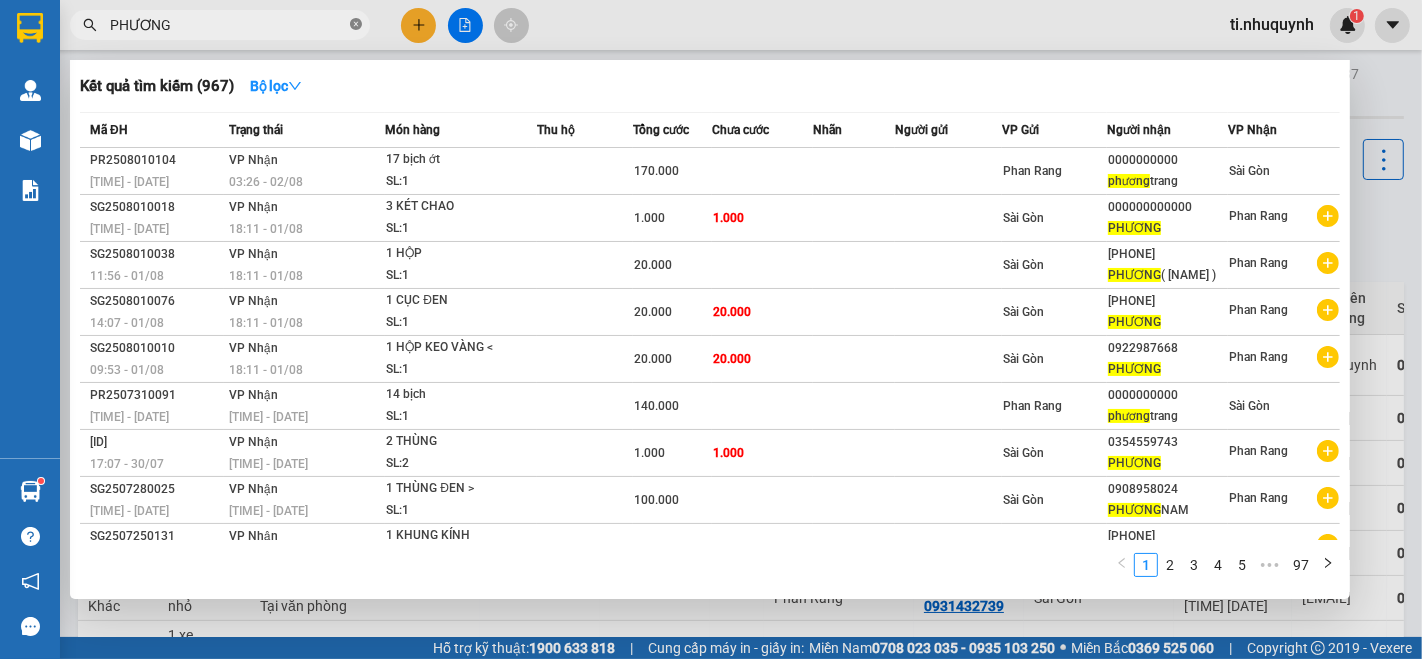 click 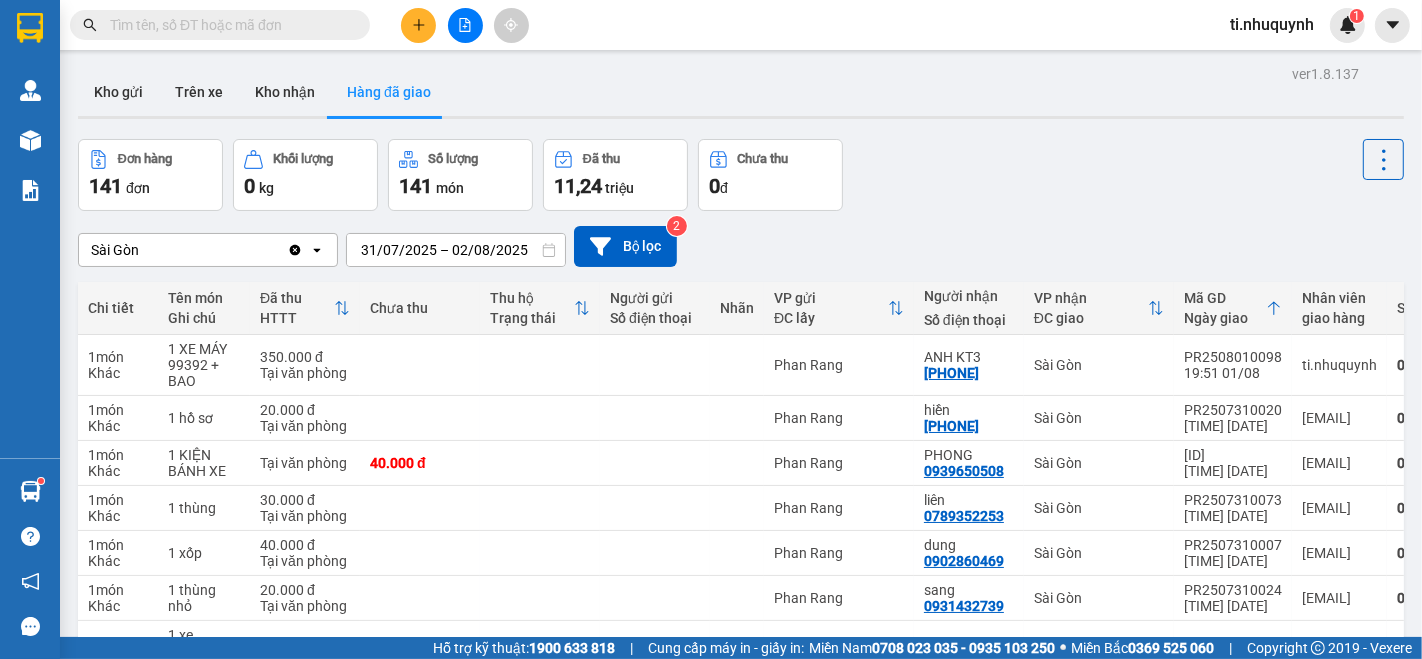 click on "Kết quả tìm kiếm ( 967 )  Bộ lọc  Mã ĐH Trạng thái Món hàng Thu hộ Tổng cước Chưa cước Nhãn Người gửi VP Gửi Người nhận VP Nhận [ID] [TIME] - [DATE] VP Nhận   [TIME] - [DATE] 17 bịch ớt SL:  1 170.000 [CITY] [PHONE] [NAME] [CITY] [ID] [TIME] - [DATE] VP Nhận   [TIME] - [DATE] 3 KÉT CHAO SL:  1 1.000 1.000 [CITY] [PHONE] [NAME] [CITY] [ID] [TIME] - [DATE] VP Nhận   [TIME] - [DATE] 1 HỘP SL:  1 20.000 [CITY] [PHONE] [NAME] [CITY] [ID] [TIME] - [DATE] VP Nhận   [TIME] - [DATE] 1 CỤC ĐEN SL:  1 20.000 20.000 [CITY] [PHONE] [NAME] [CITY] [ID] [TIME] - [DATE] VP Nhận   [TIME] - [DATE] 1 HỘP KEO VÀNG < SL:  1 20.000 20.000 [CITY] [PHONE] [NAME] [CITY] [ID] [TIME] - [DATE] VP Nhận   [TIME] - [DATE] 14 bịch SL:  1 140.000 [CITY] [PHONE] [NAME] [CITY] [ID] [TIME] - [DATE] VP Nhận   [TIME] - [DATE] 2 THÙNG SL:  2 1.000 1.000   1" at bounding box center (711, 25) 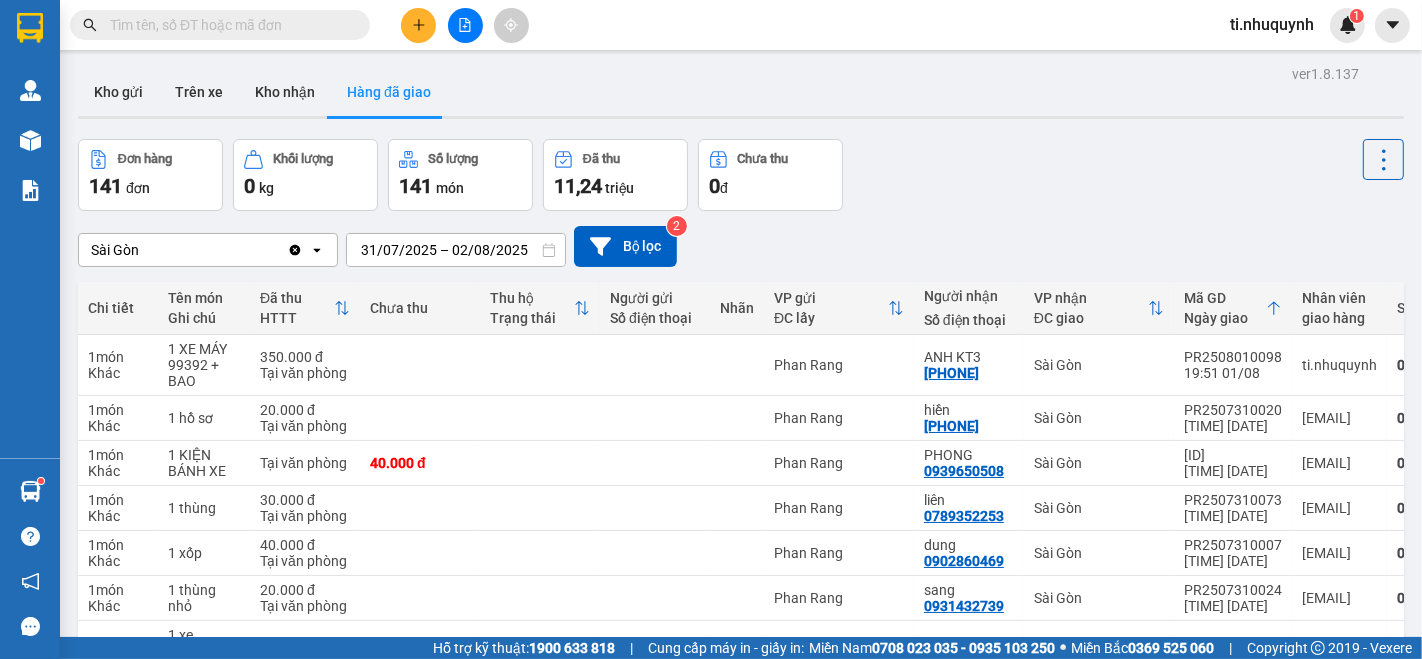 click at bounding box center (228, 25) 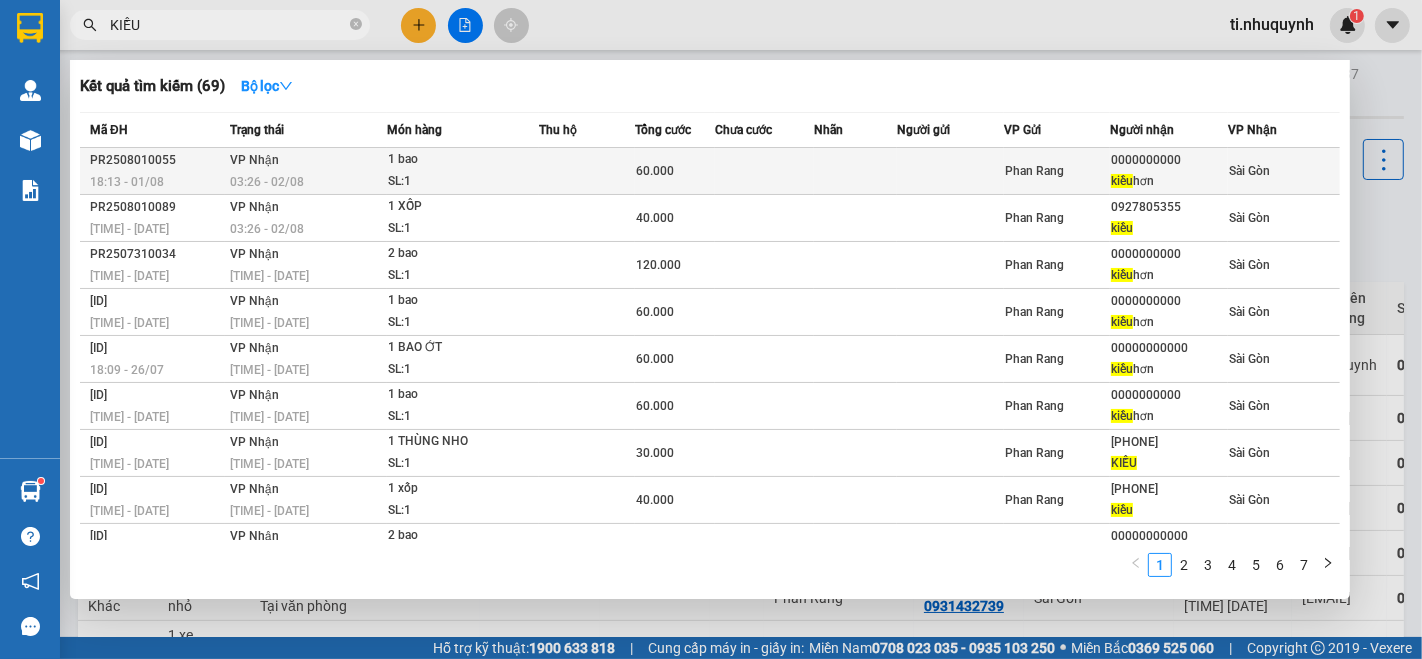 type on "KIỀU" 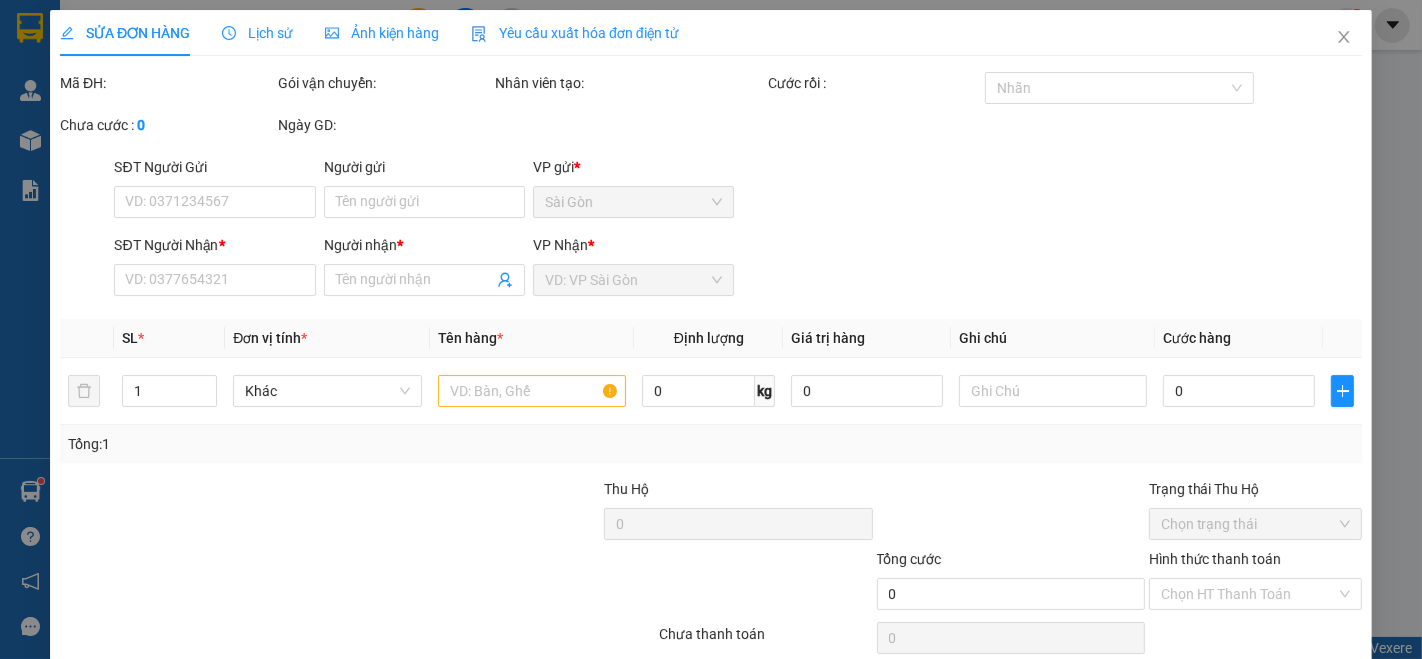 type on "0000000000" 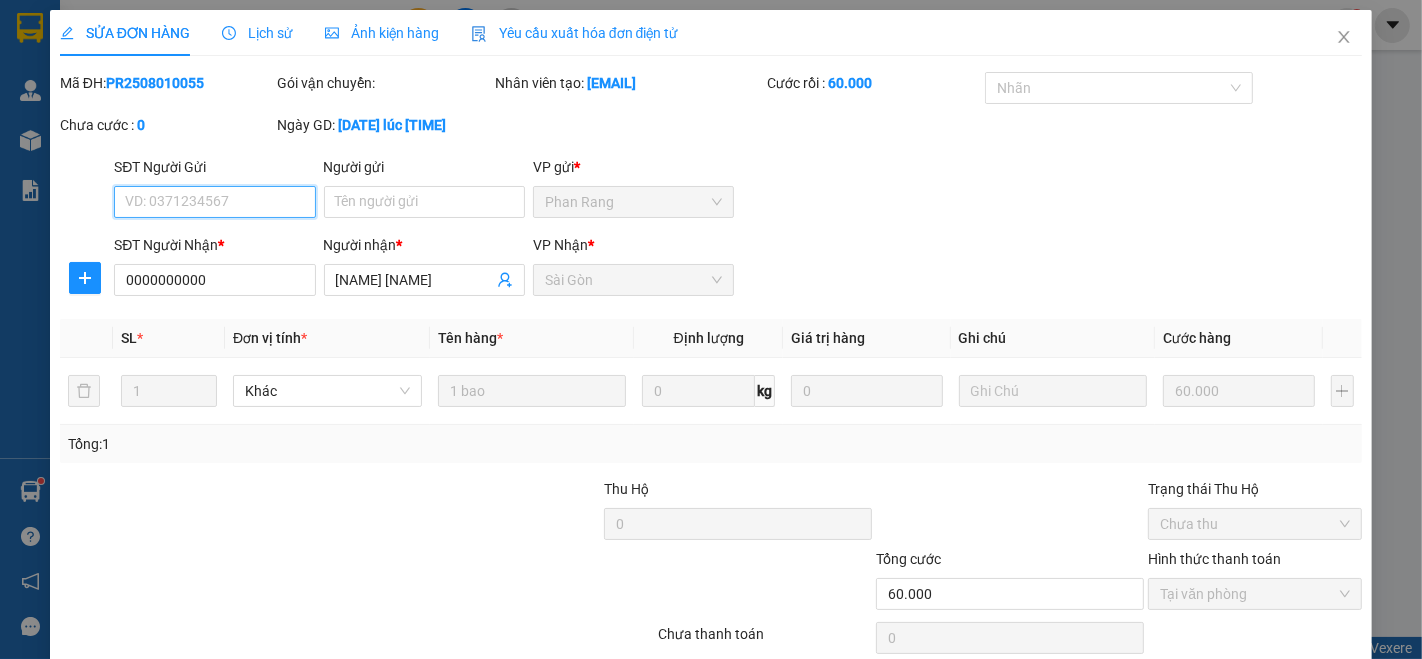 scroll, scrollTop: 83, scrollLeft: 0, axis: vertical 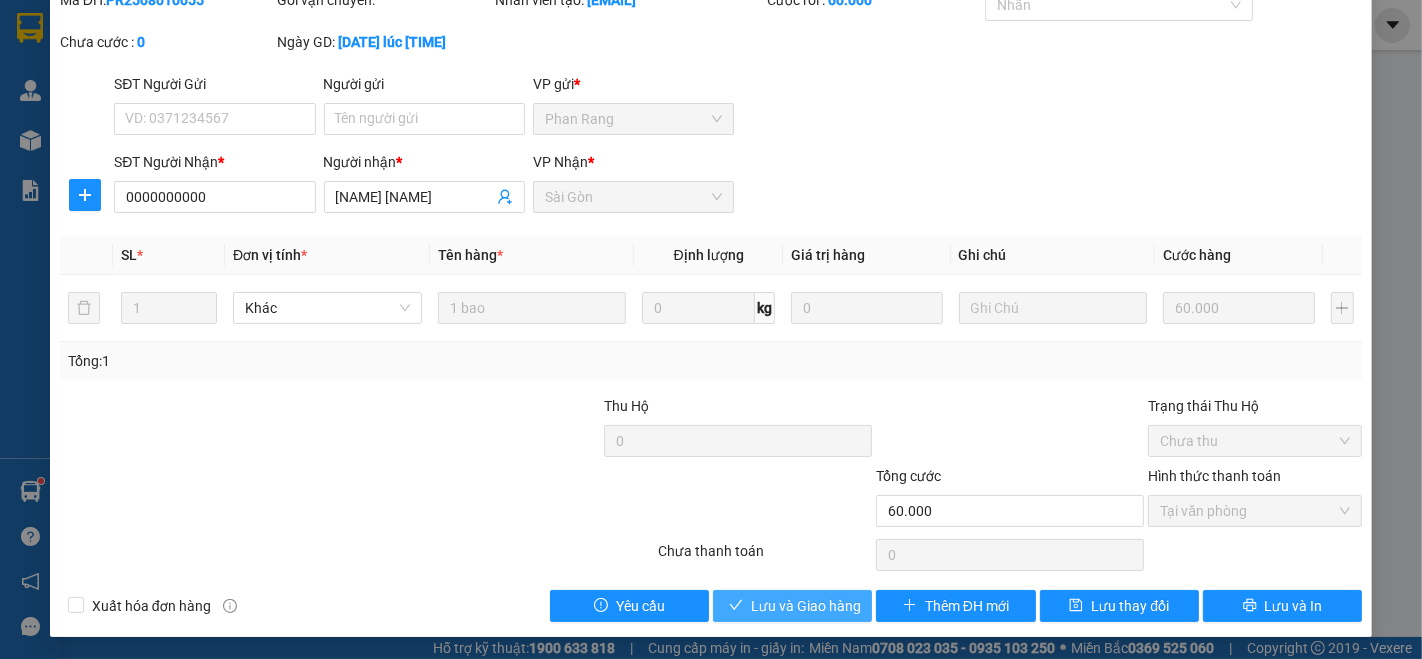 click on "Lưu và Giao hàng" at bounding box center (806, 606) 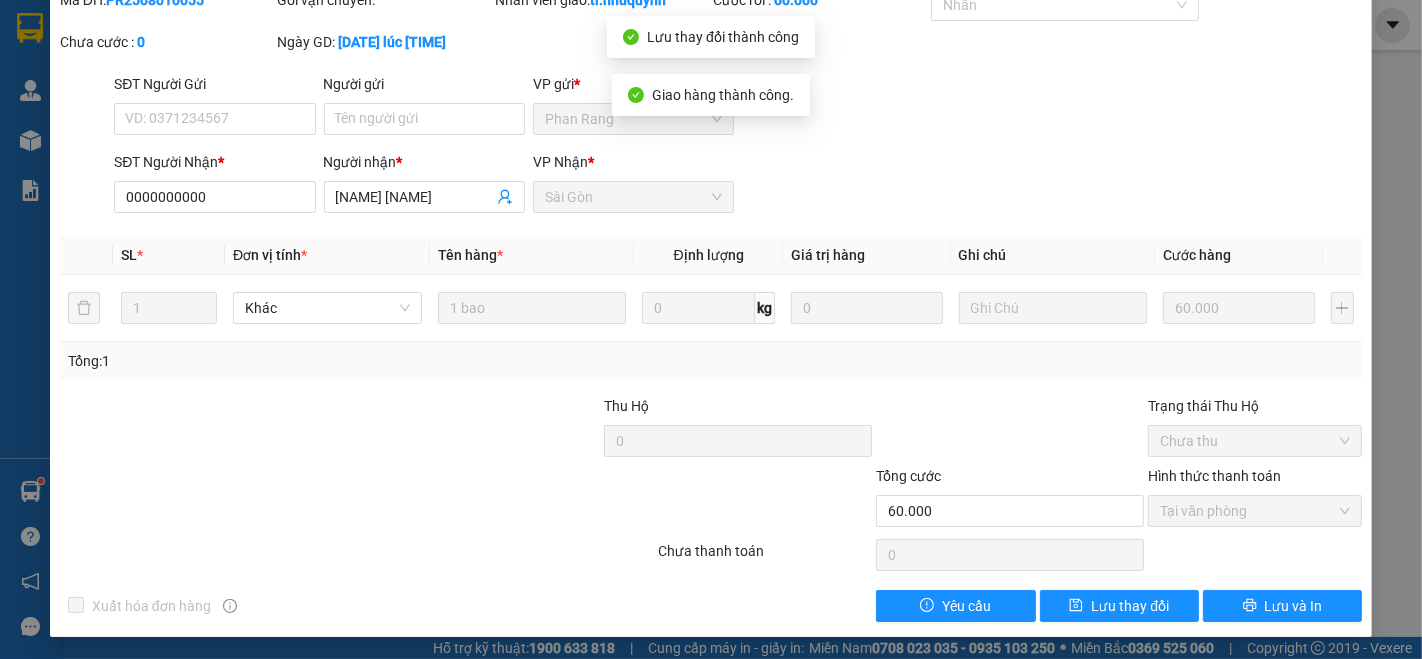 scroll, scrollTop: 0, scrollLeft: 0, axis: both 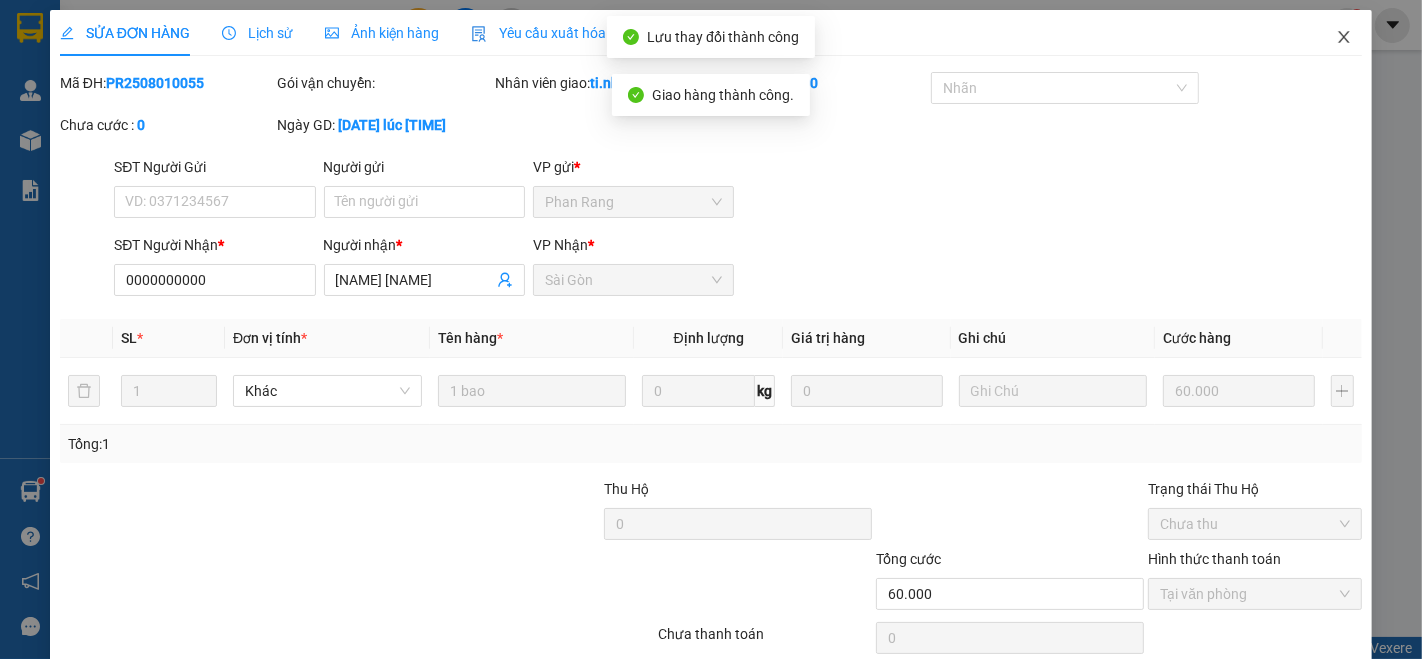 click 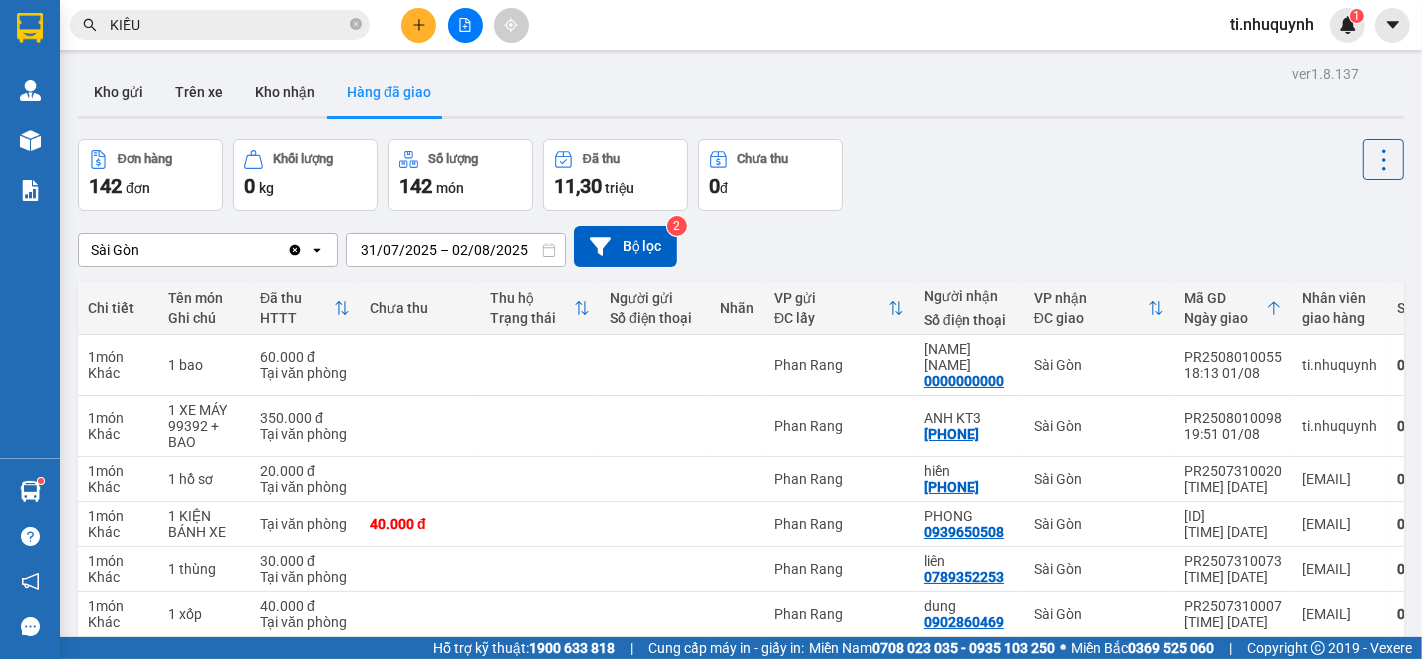 click on "Kết quả tìm kiếm ( 69 )  Bộ lọc  Mã ĐH Trạng thái Món hàng Thu hộ Tổng cước Chưa cước Nhãn Người gửi VP Gửi Người nhận VP Nhận [ID] [TIME] - [DATE] VP Nhận   [TIME] - [DATE] 1 bao SL:  1 60.000 [CITY] [PHONE] [NAME]  [NAME] [CITY] [ID] [TIME] - [DATE] VP Nhận   [TIME] - [DATE] 1 XỐP SL:  1 40.000 [CITY] [PHONE] [NAME] [CITY] [ID] [TIME] - [DATE] VP Nhận   [TIME] - [DATE] 2 bao SL:  1 120.000 [CITY] [PHONE] [NAME]  [NAME] [CITY] [ID] [TIME] - [DATE] VP Nhận   [TIME] - [DATE] 1 bao SL:  1 60.000 [CITY] [PHONE] [NAME]  [NAME] [CITY] [ID] [TIME] - [DATE] VP Nhận   [TIME] - [DATE] 1 BAO ỚT SL:  1 60.000 [CITY] [PHONE] [NAME]  [NAME] [CITY] [ID] [TIME] - [DATE] VP Nhận   [TIME] - [DATE] 1 bao SL:  1 60.000 [CITY] [PHONE] [NAME]  [NAME] [CITY] [ID] [TIME] - [DATE] VP Nhận   [TIME] - [DATE] 1 THÙNG NHO SL:  1 30.000 [CITY] [PHONE] [NAME] [CITY] [ID] [TIME]   1" at bounding box center (711, 25) 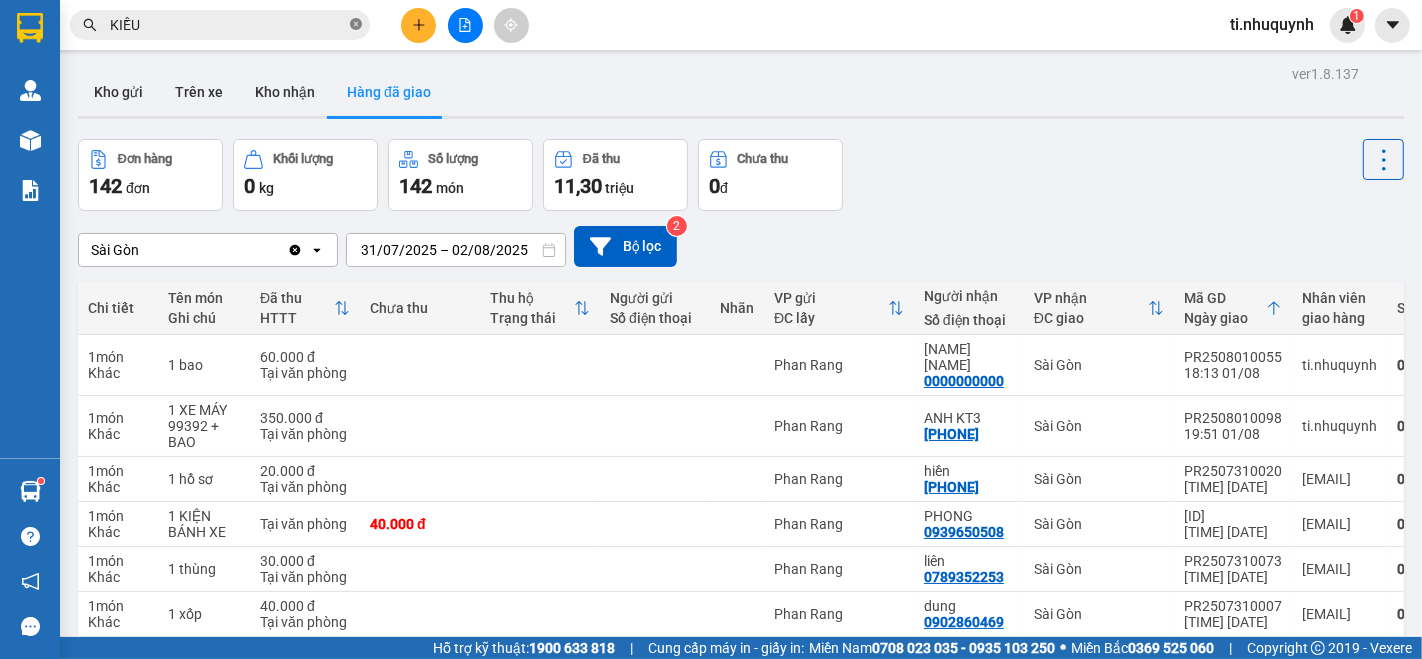 click 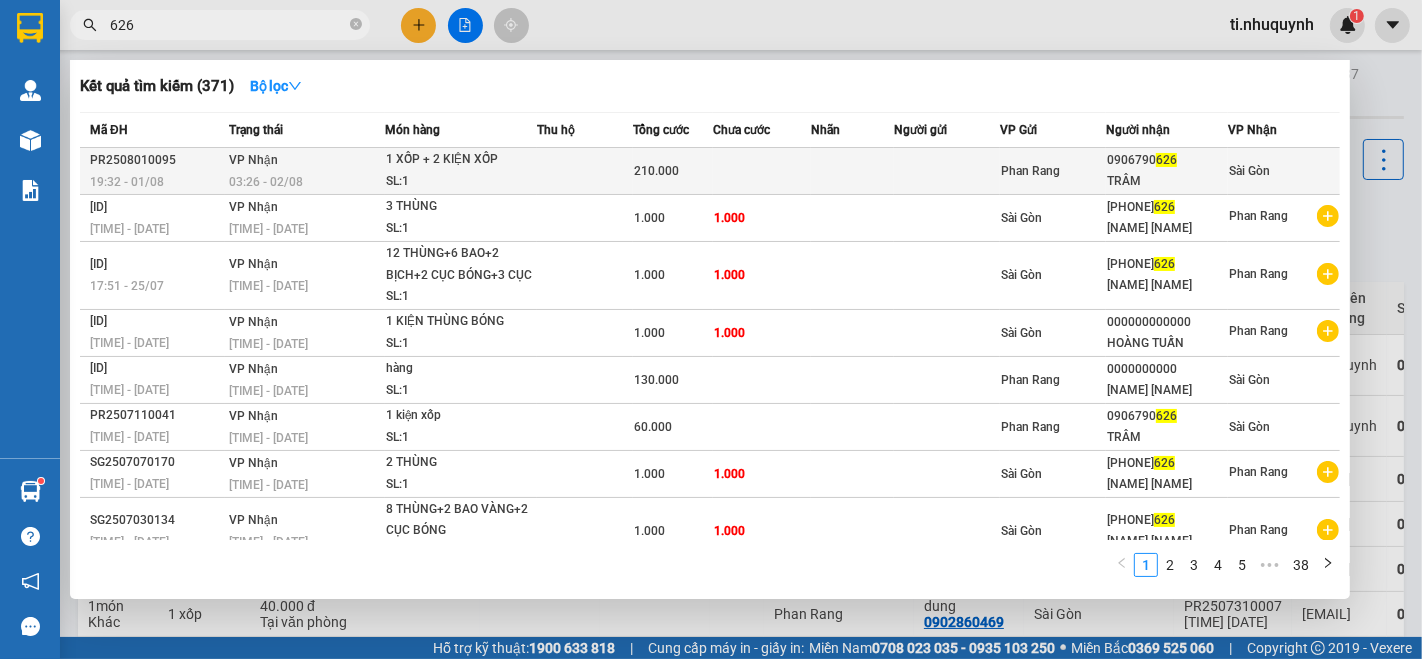 type on "626" 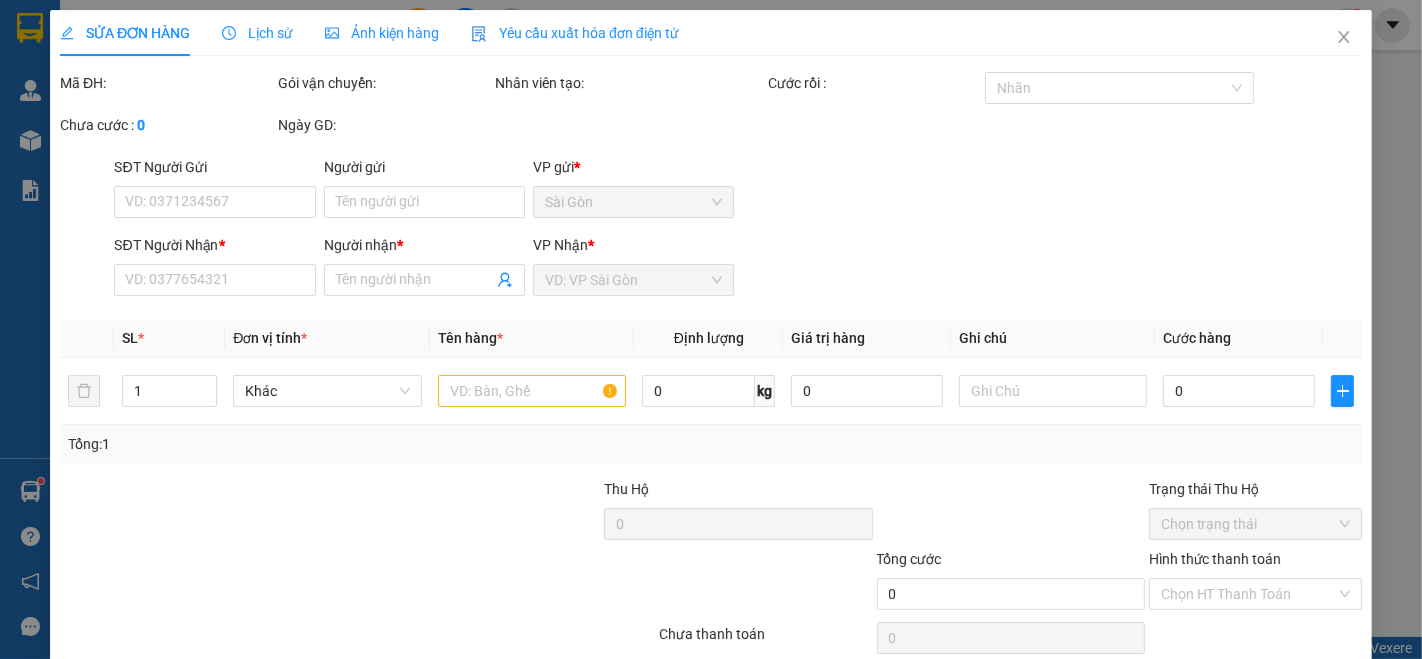type on "0906790626" 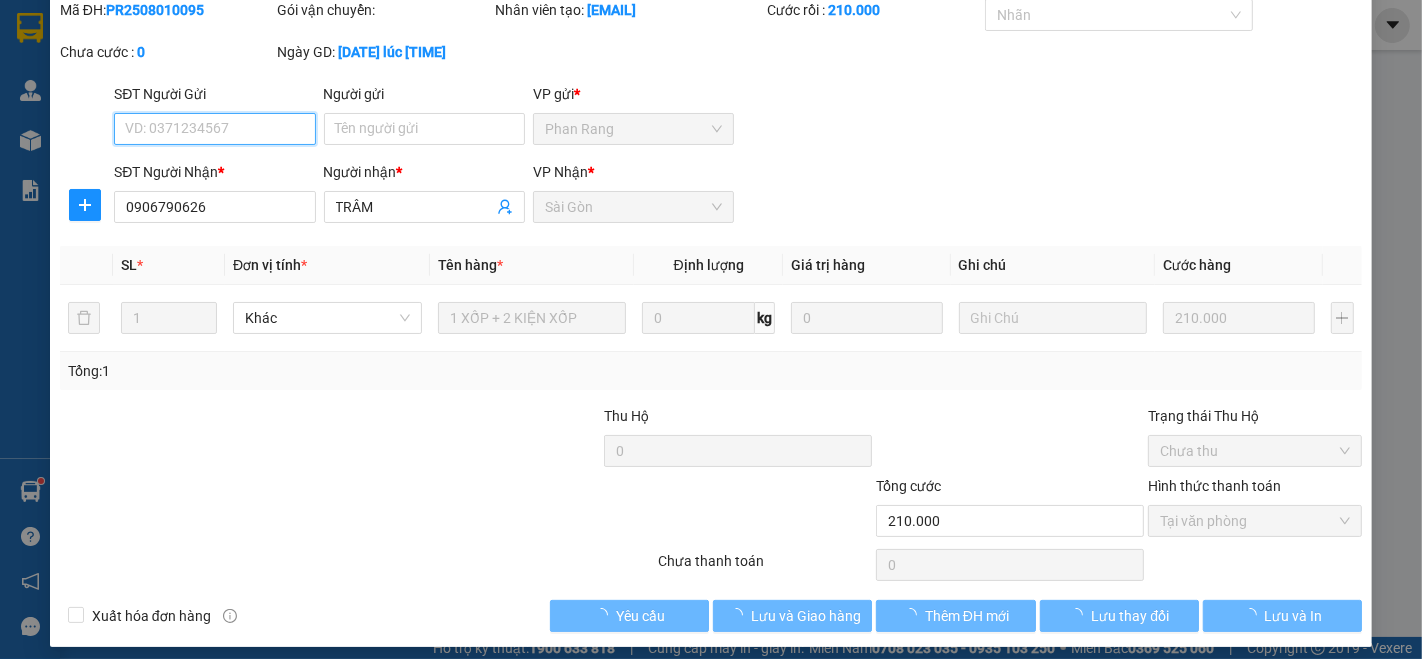 scroll, scrollTop: 83, scrollLeft: 0, axis: vertical 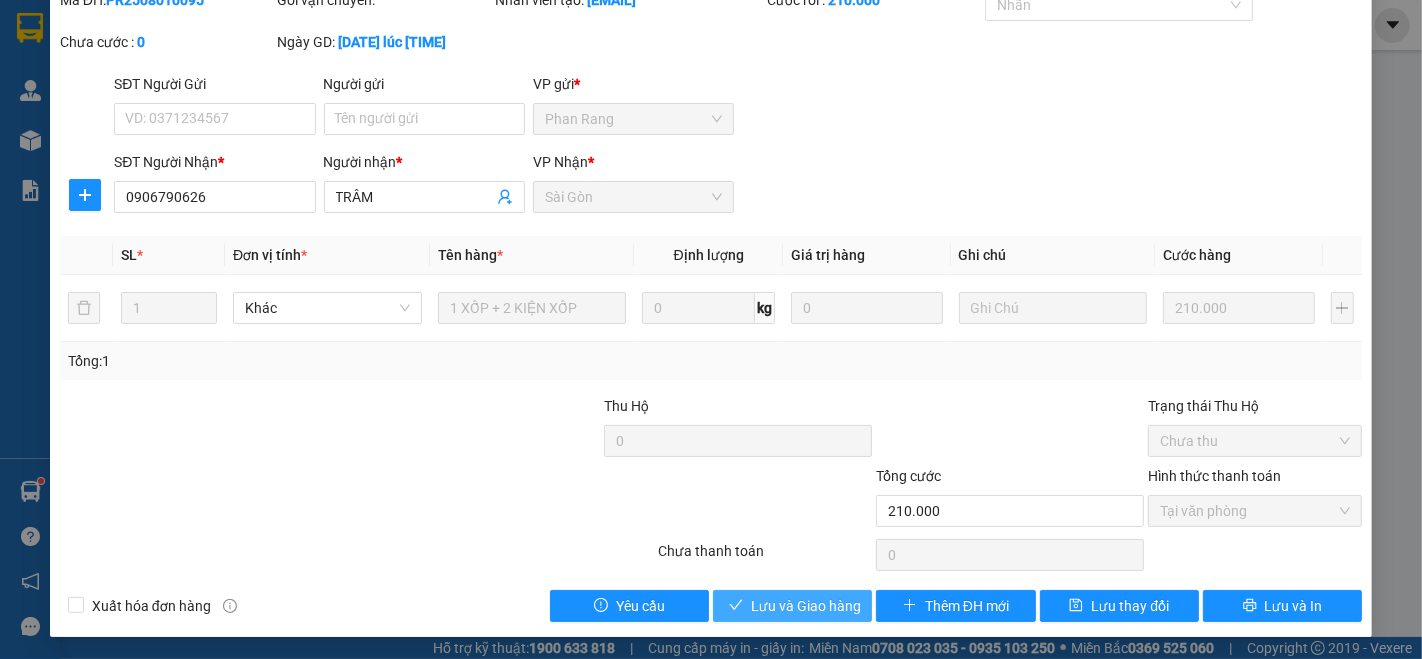click on "Lưu và Giao hàng" at bounding box center (806, 606) 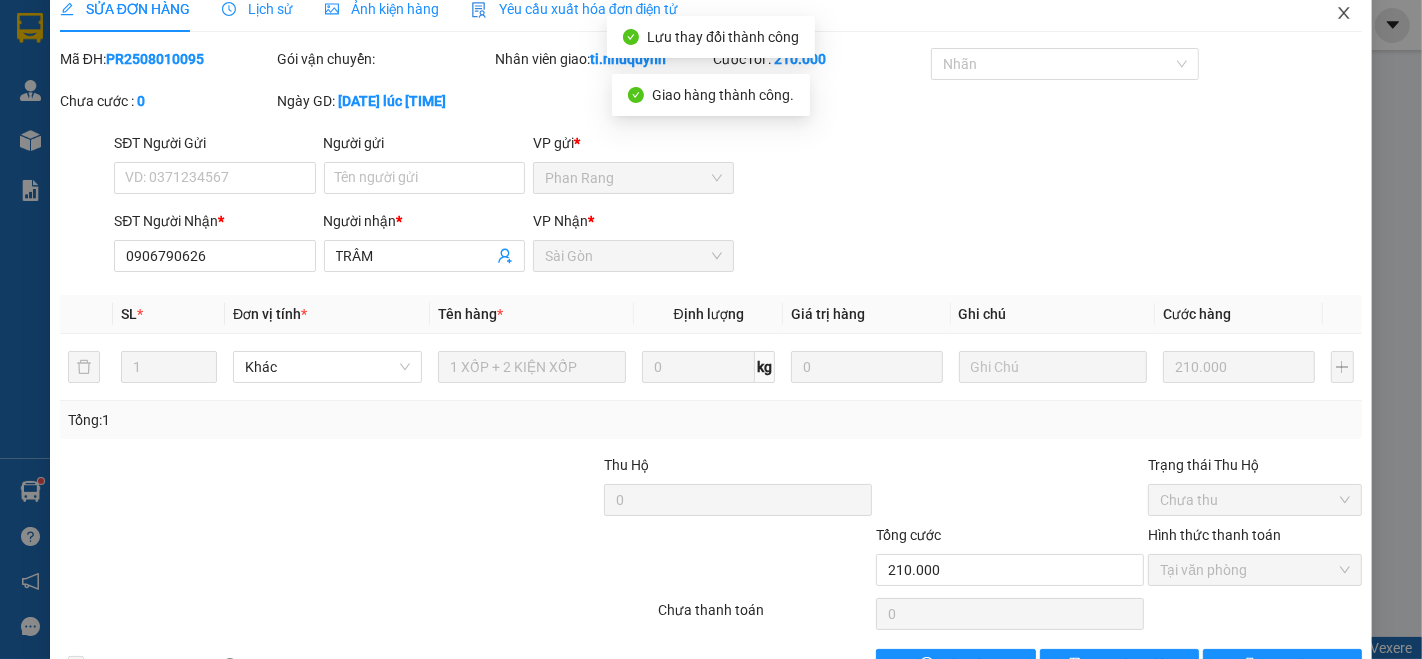 scroll, scrollTop: 0, scrollLeft: 0, axis: both 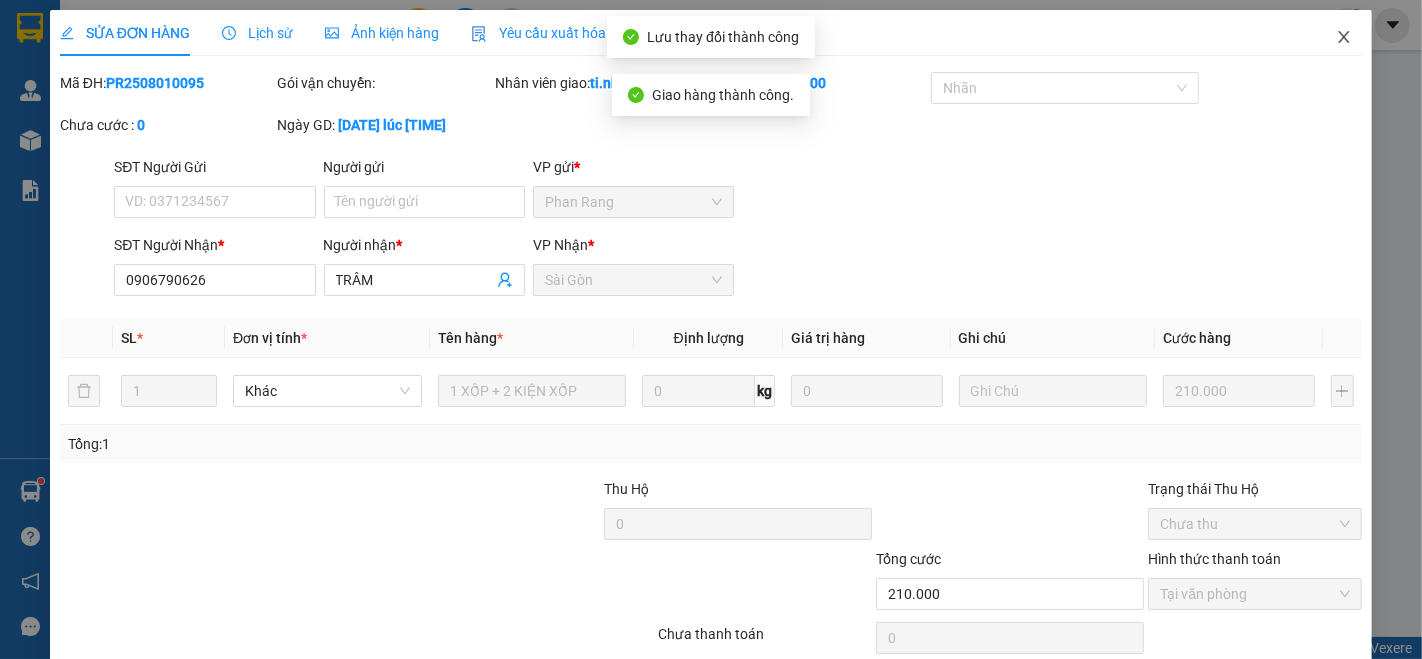 click 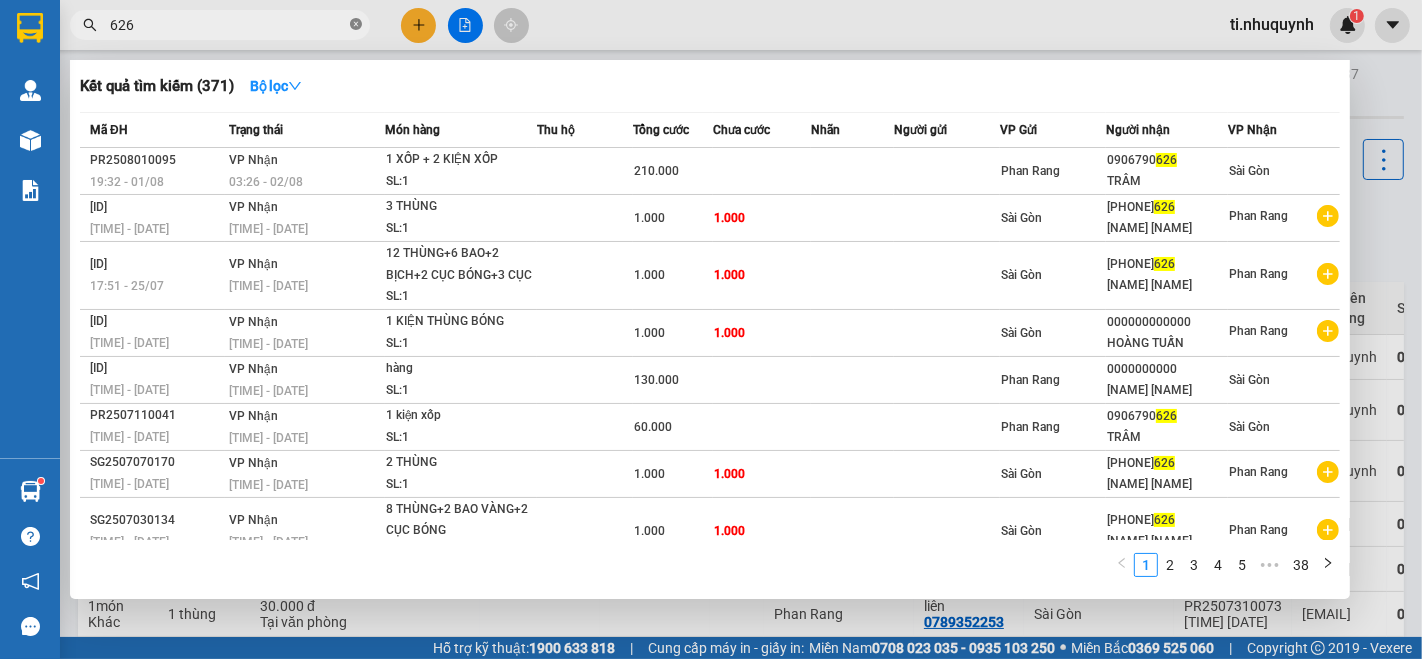 click 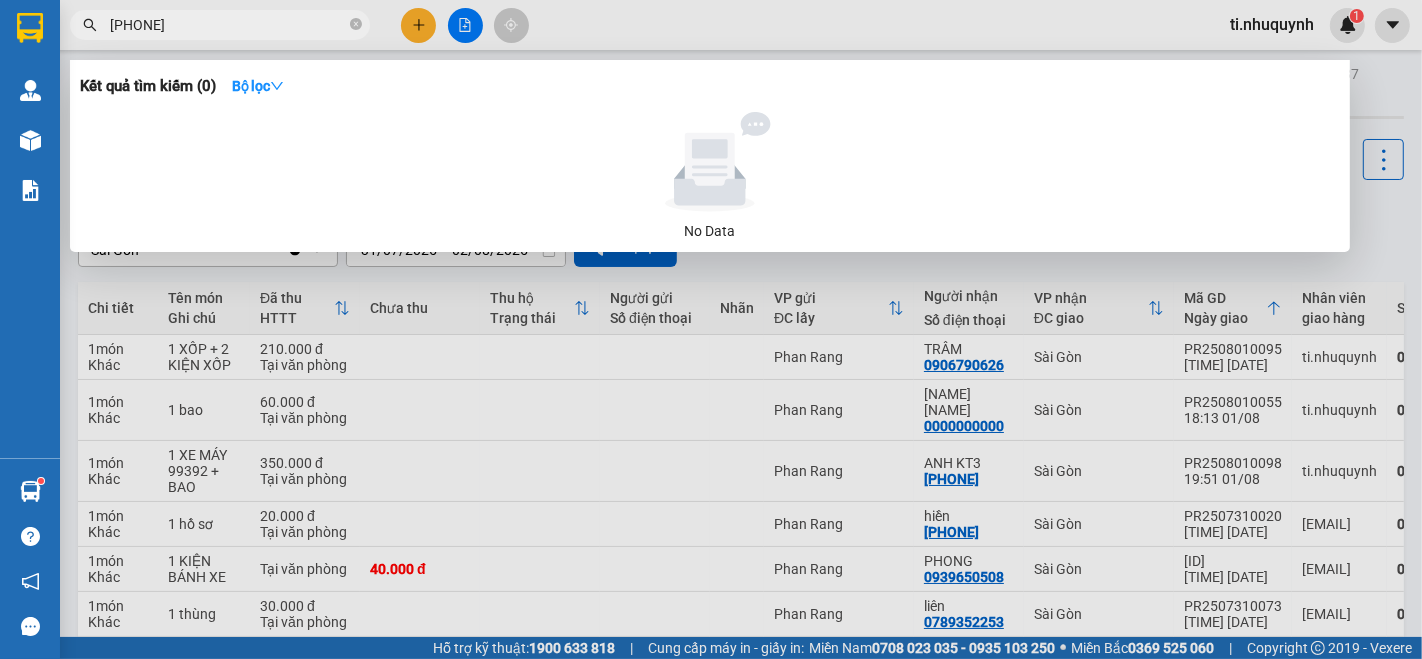 type on "[PHONE]" 